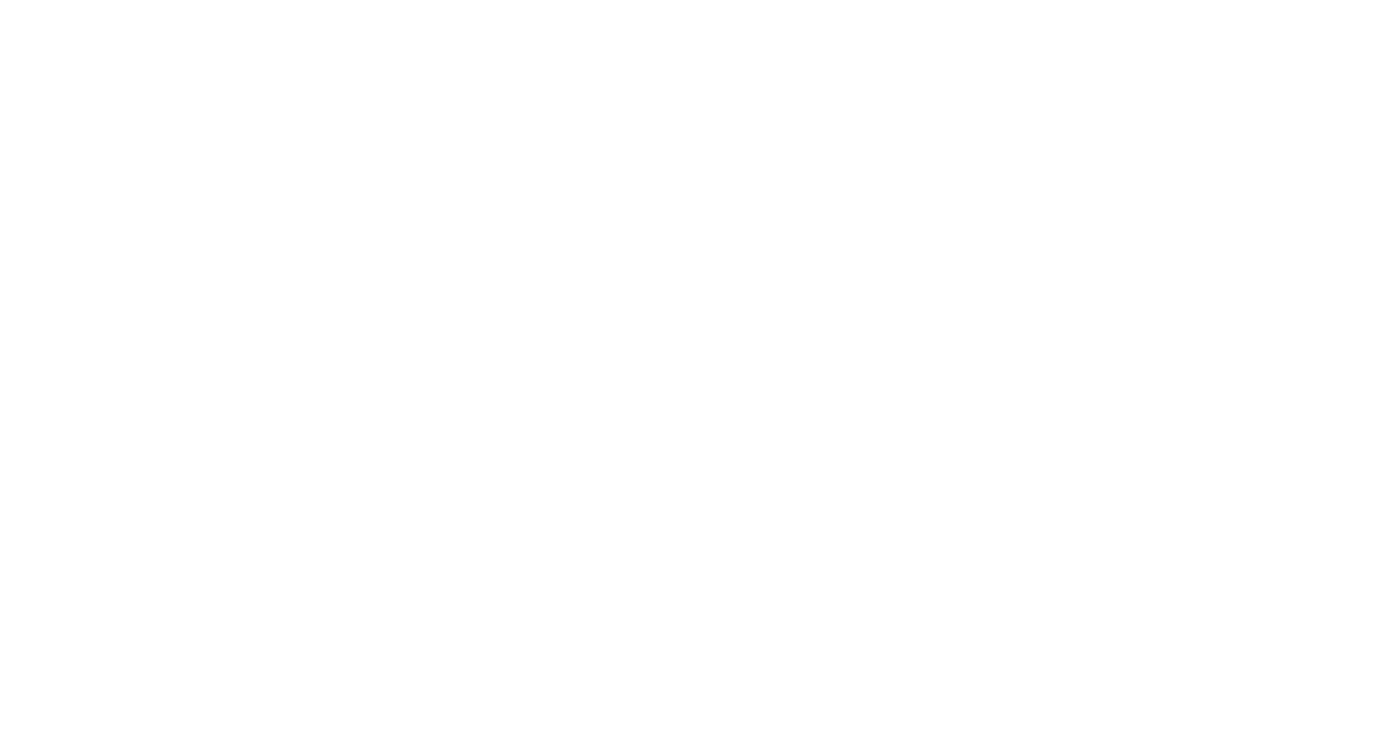 scroll, scrollTop: 0, scrollLeft: 0, axis: both 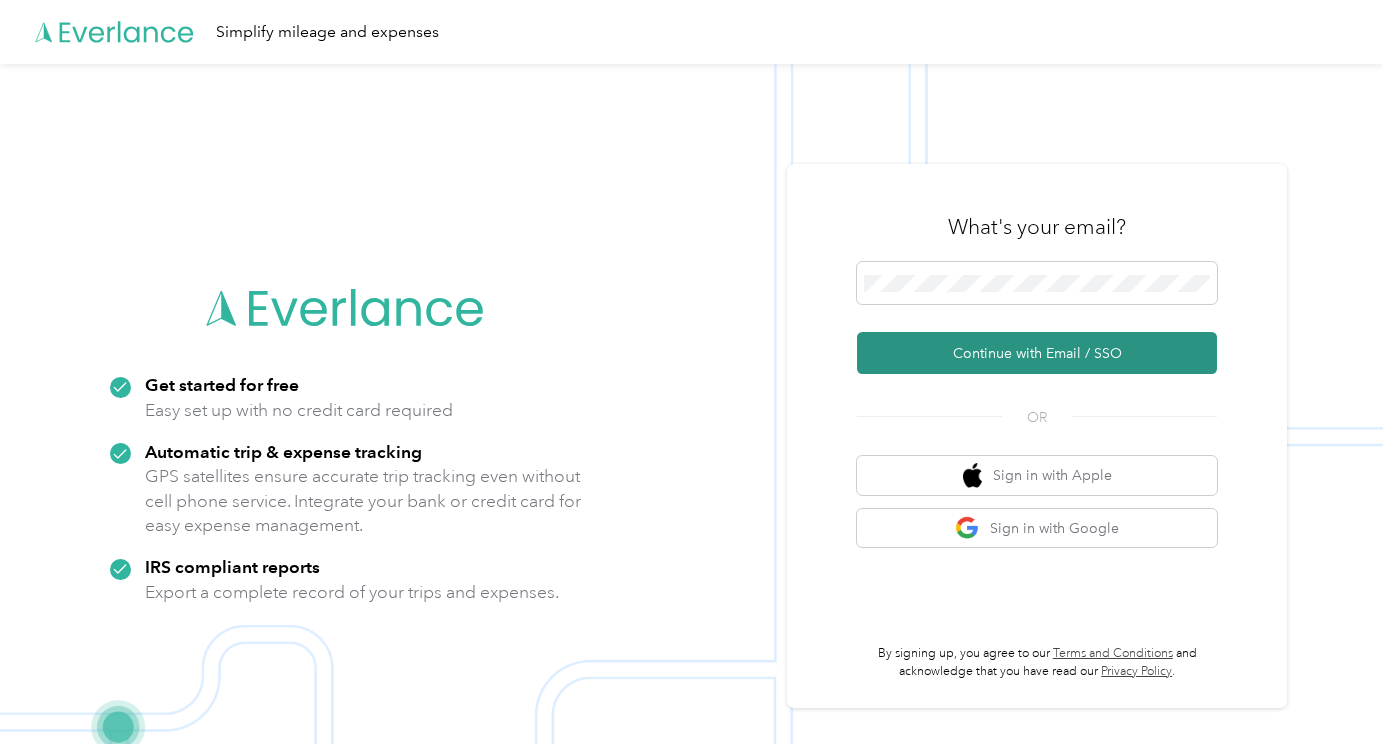 click on "Continue with Email / SSO" at bounding box center [1037, 353] 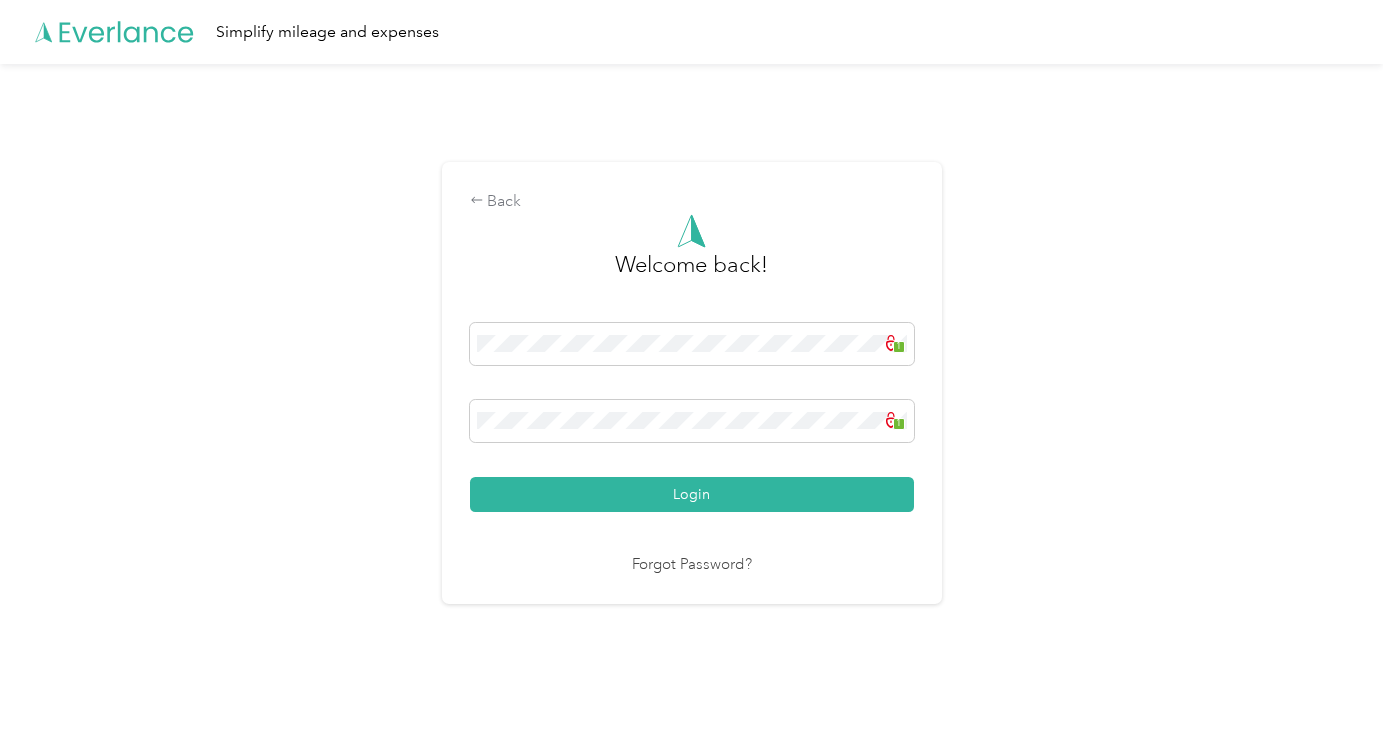 click on "Login" at bounding box center [692, 494] 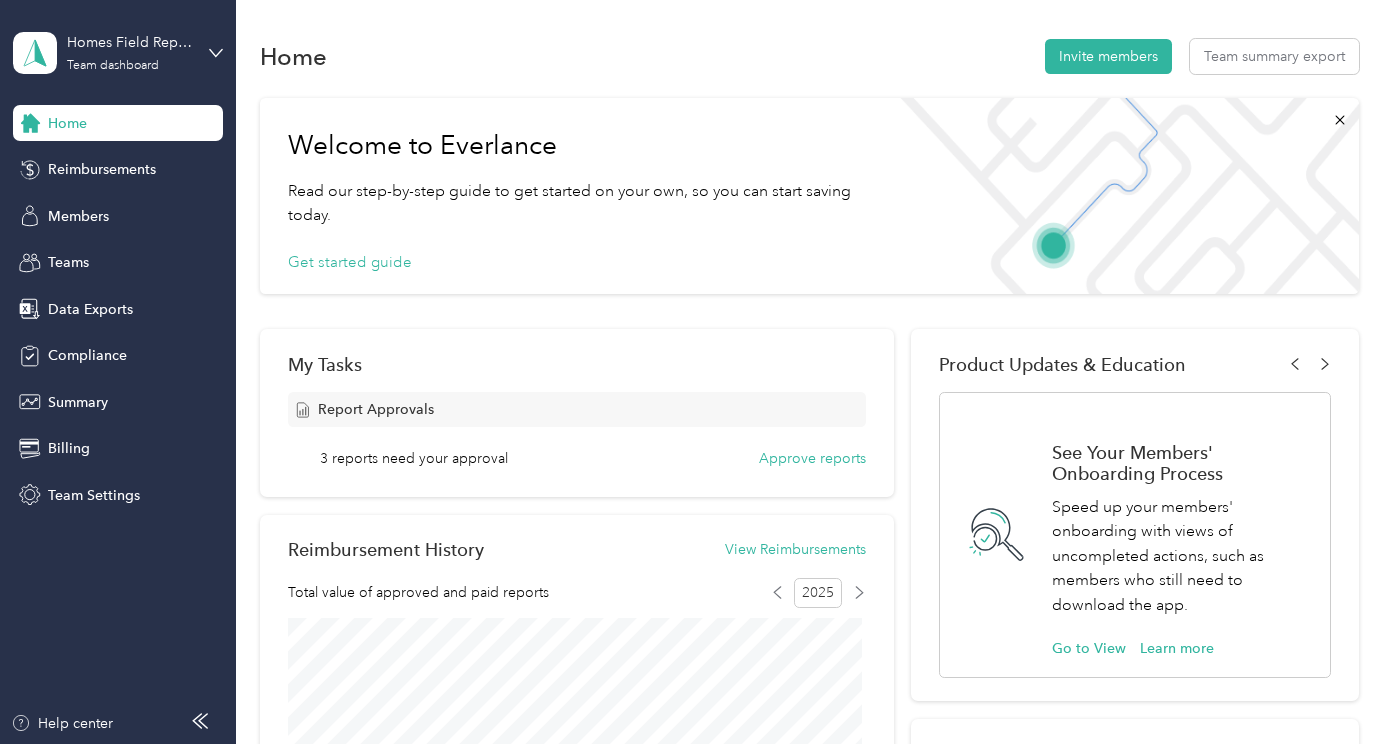 click on "Report Approvals 3 reports need your approval Approve reports" at bounding box center [576, 430] 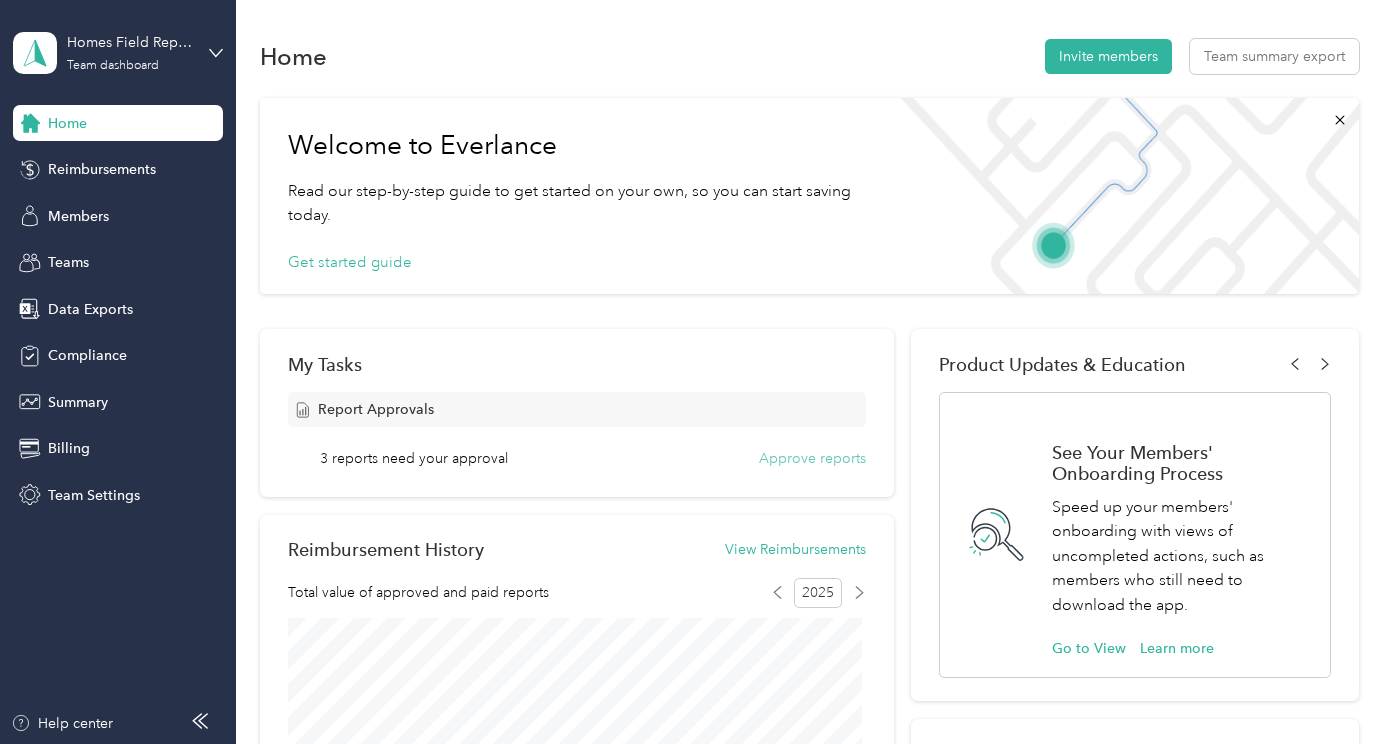 click on "Approve reports" at bounding box center [812, 458] 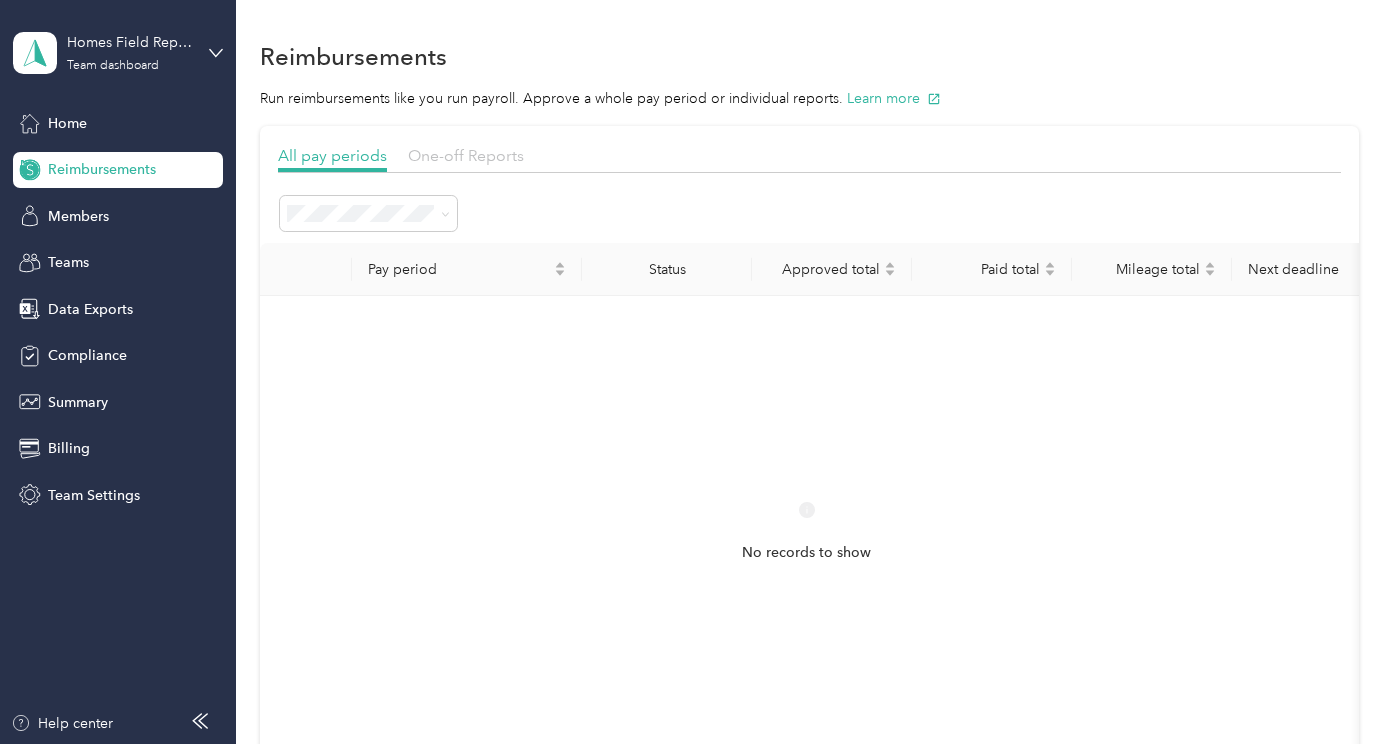 click on "One-off Reports" at bounding box center [466, 155] 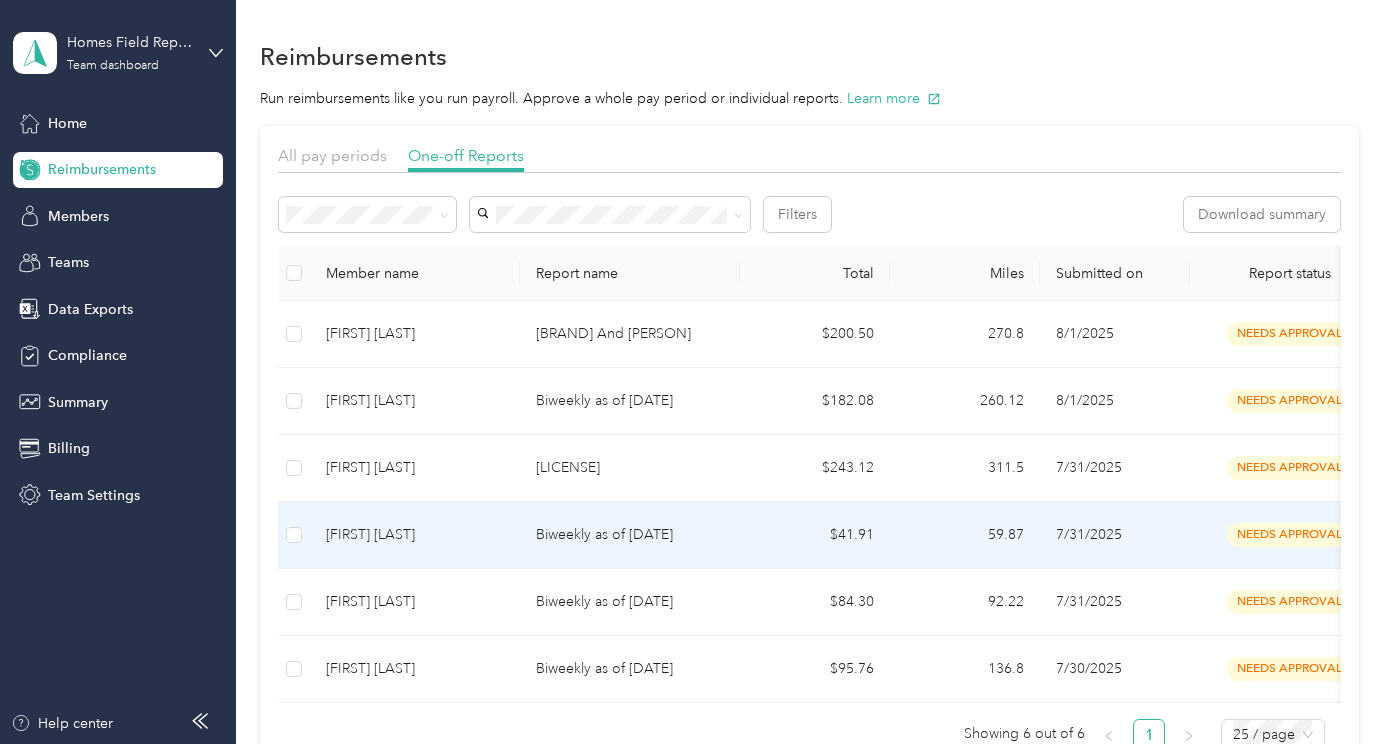 click on "[FIRST] [LAST]" at bounding box center [415, 535] 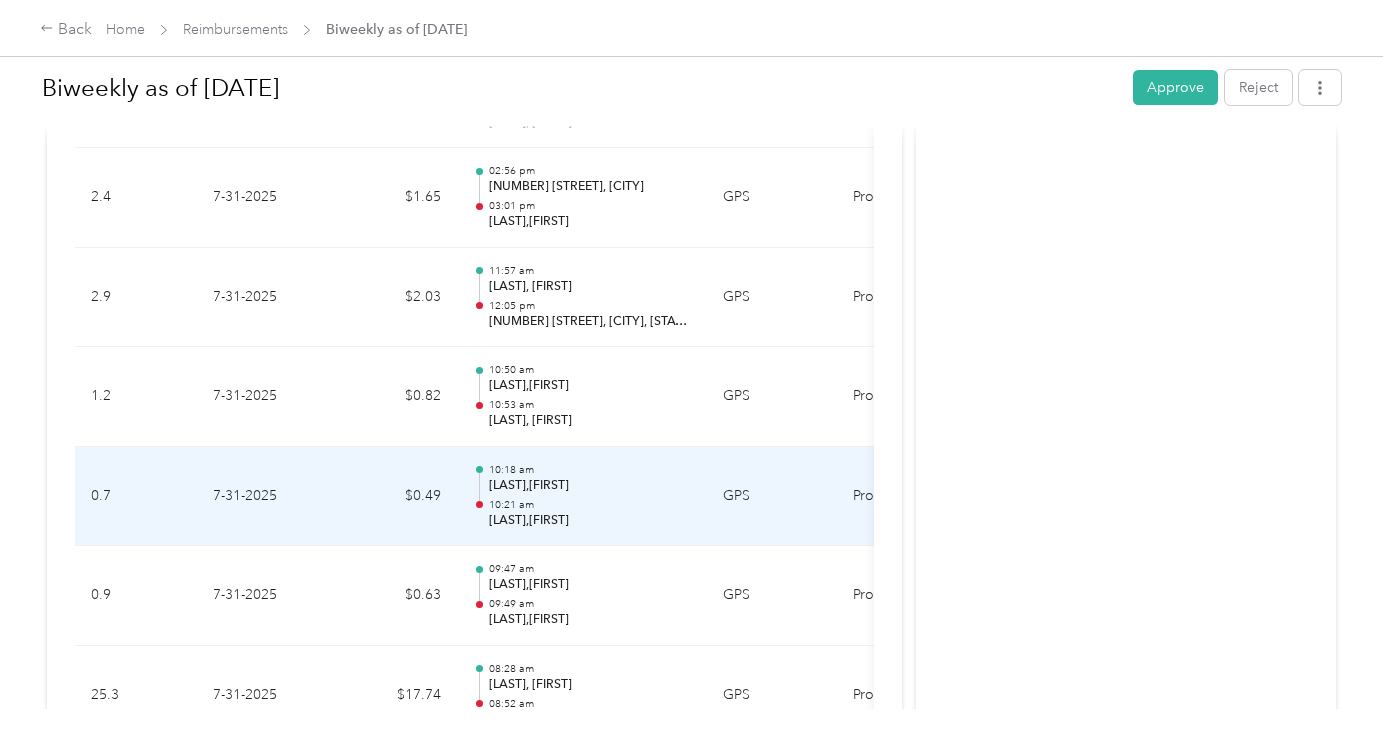 scroll, scrollTop: 556, scrollLeft: 0, axis: vertical 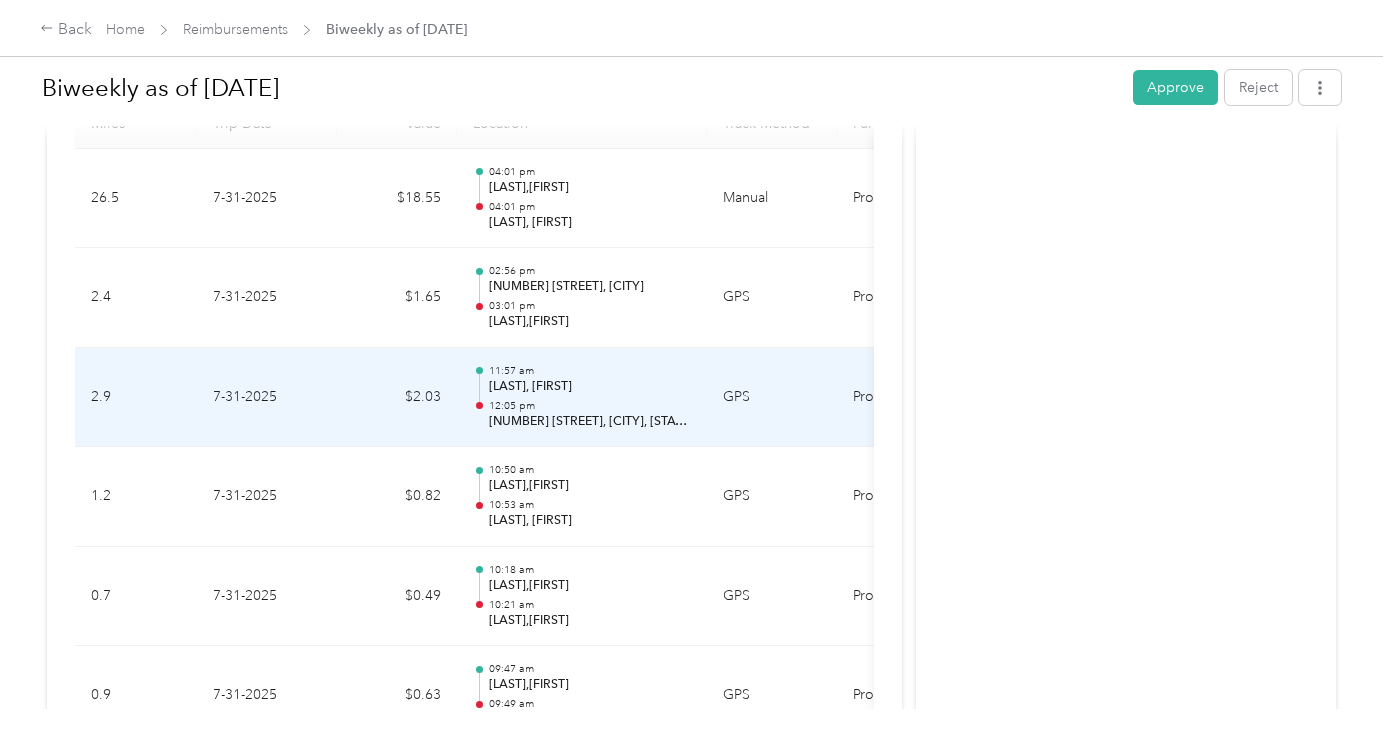 click on "[NUMBER] [STREET], [CITY], [STATE]" at bounding box center [590, 422] 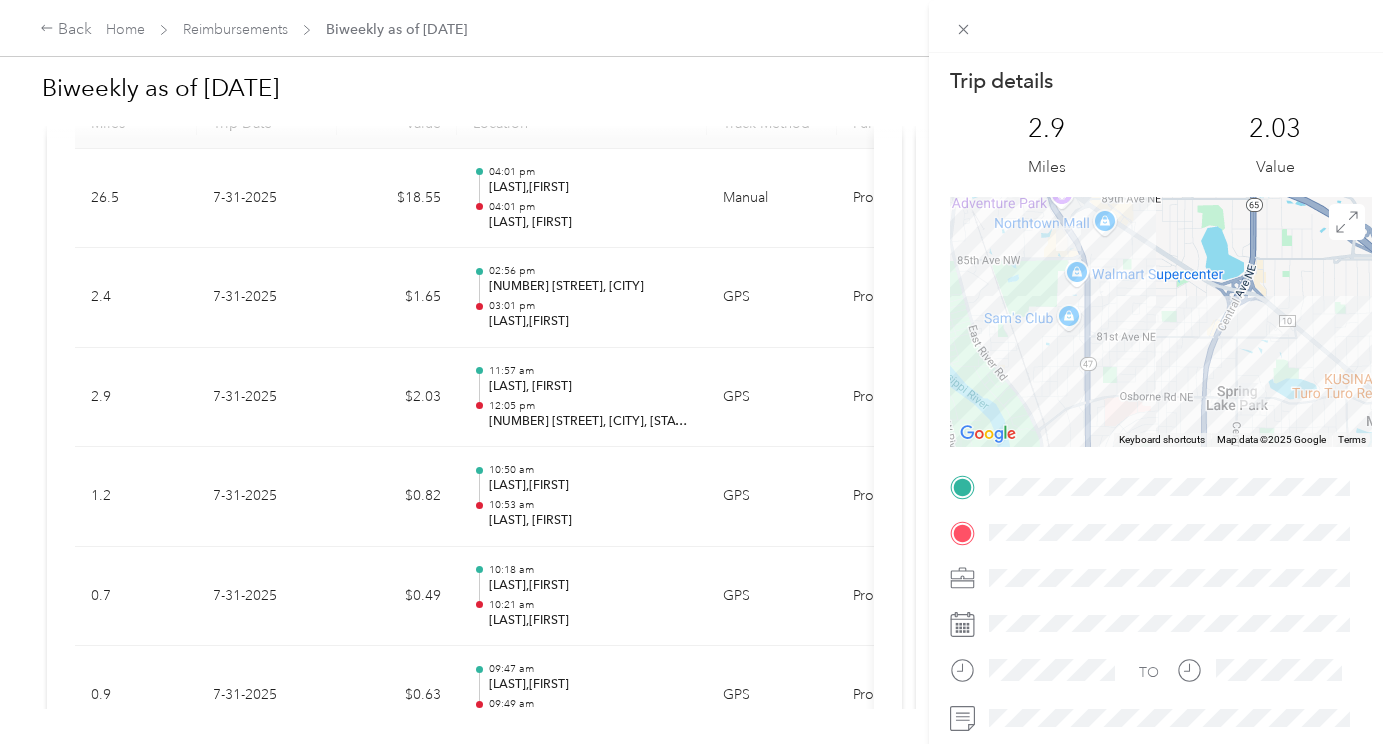 click at bounding box center [1161, 26] 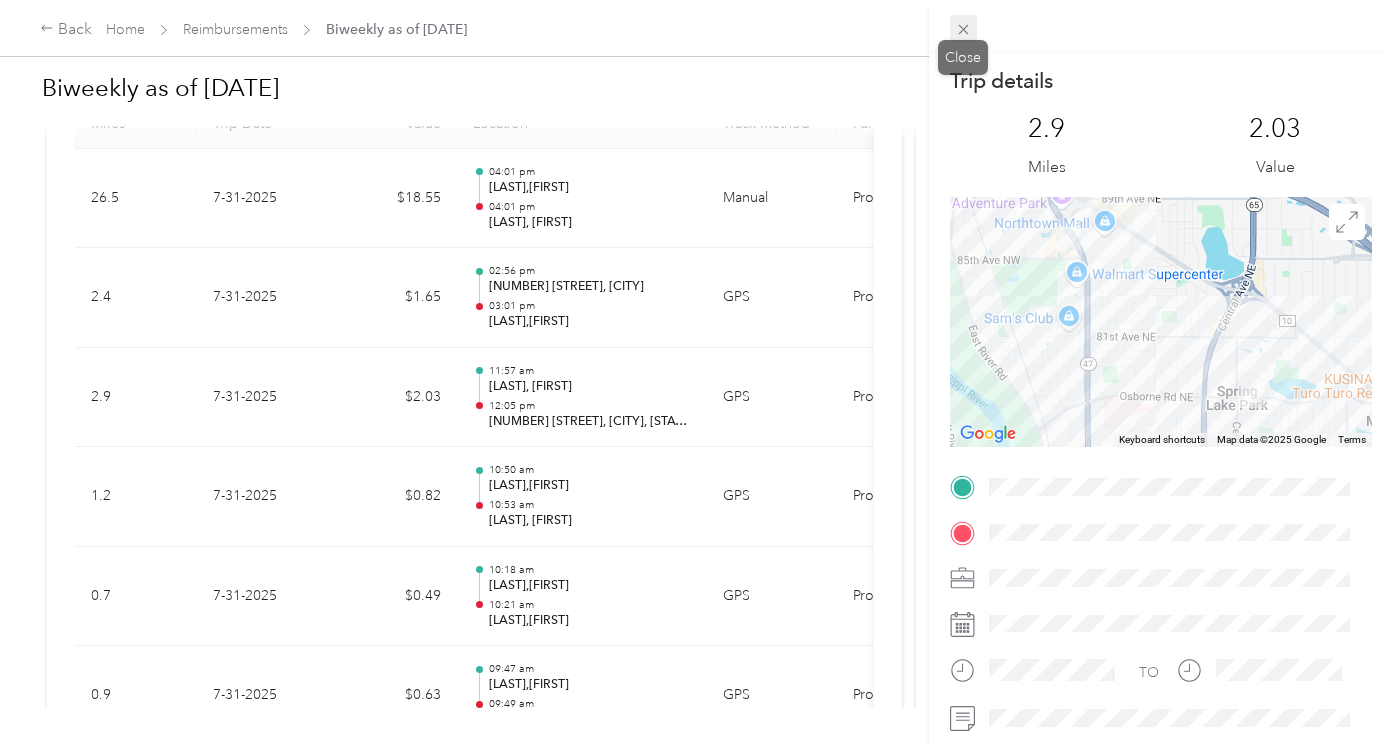 click 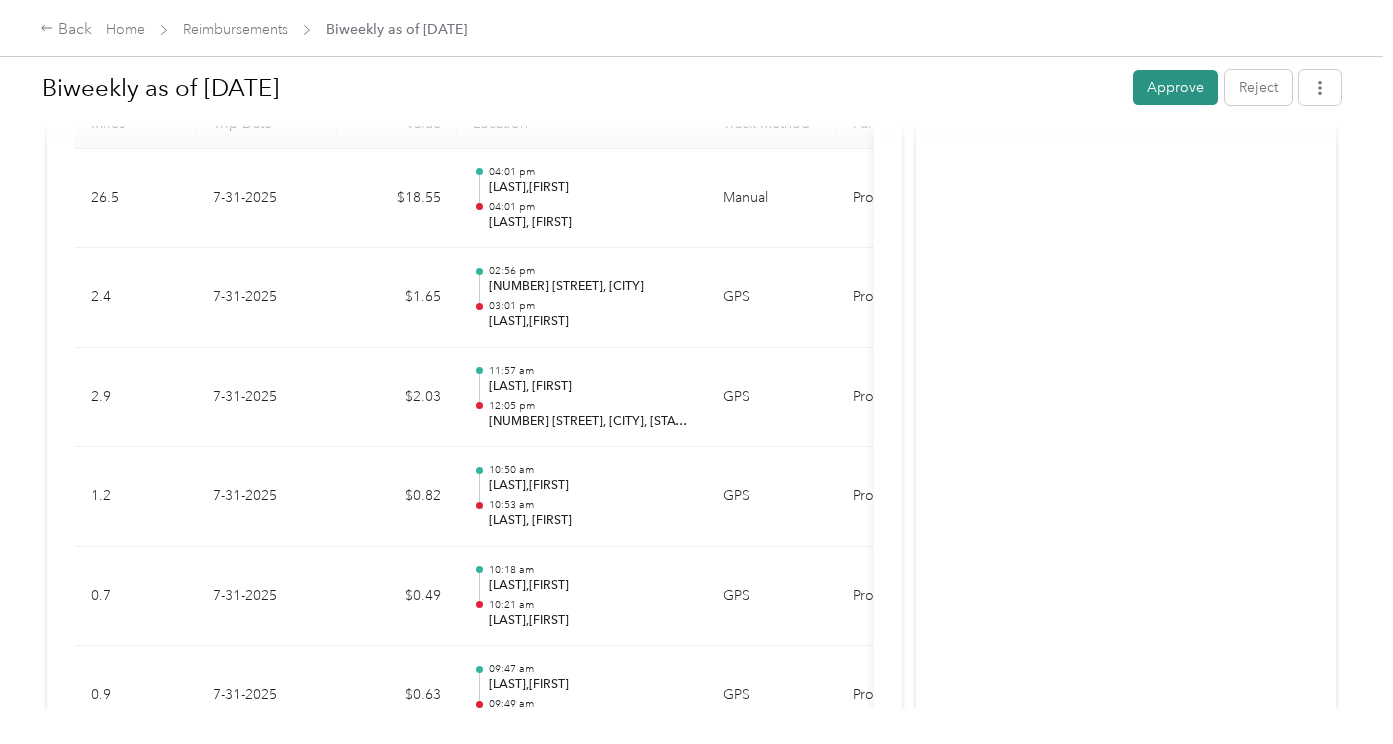 click on "Approve" at bounding box center [1175, 87] 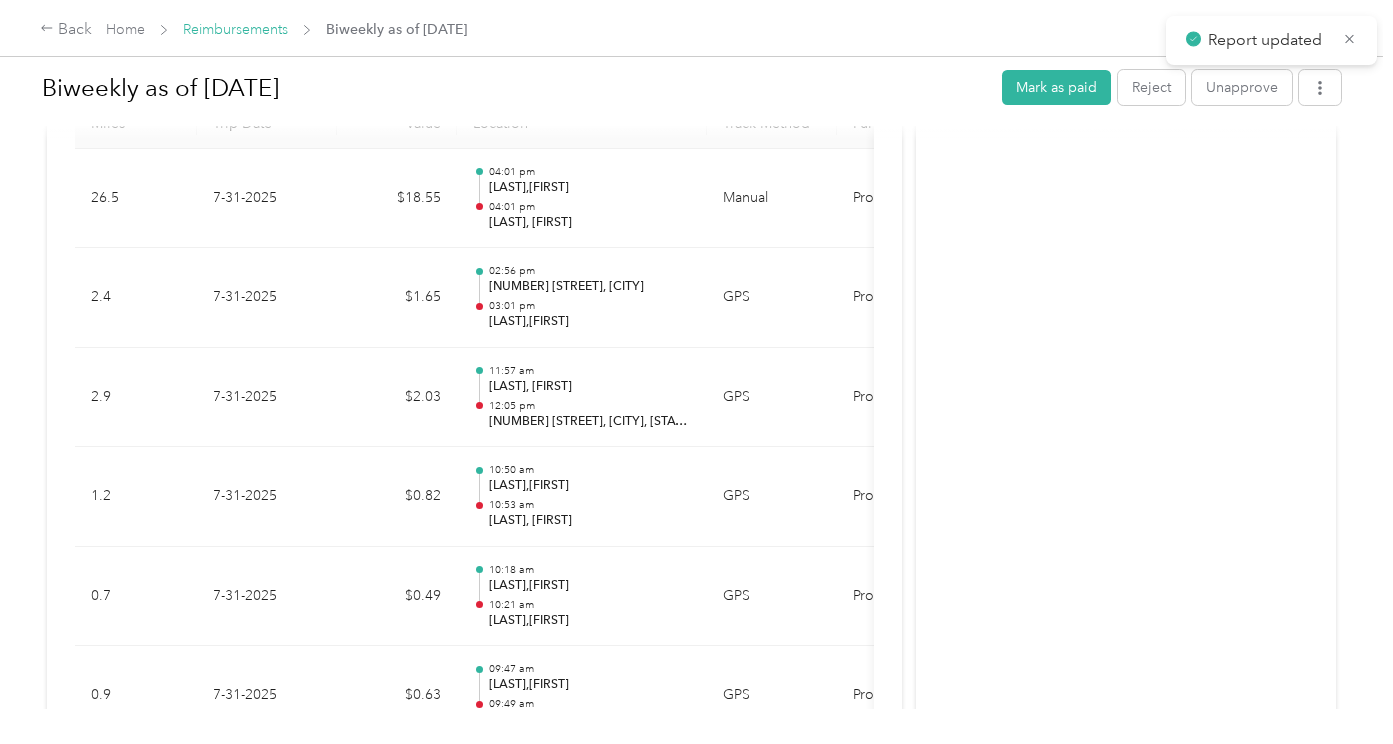 click on "Reimbursements" at bounding box center [235, 29] 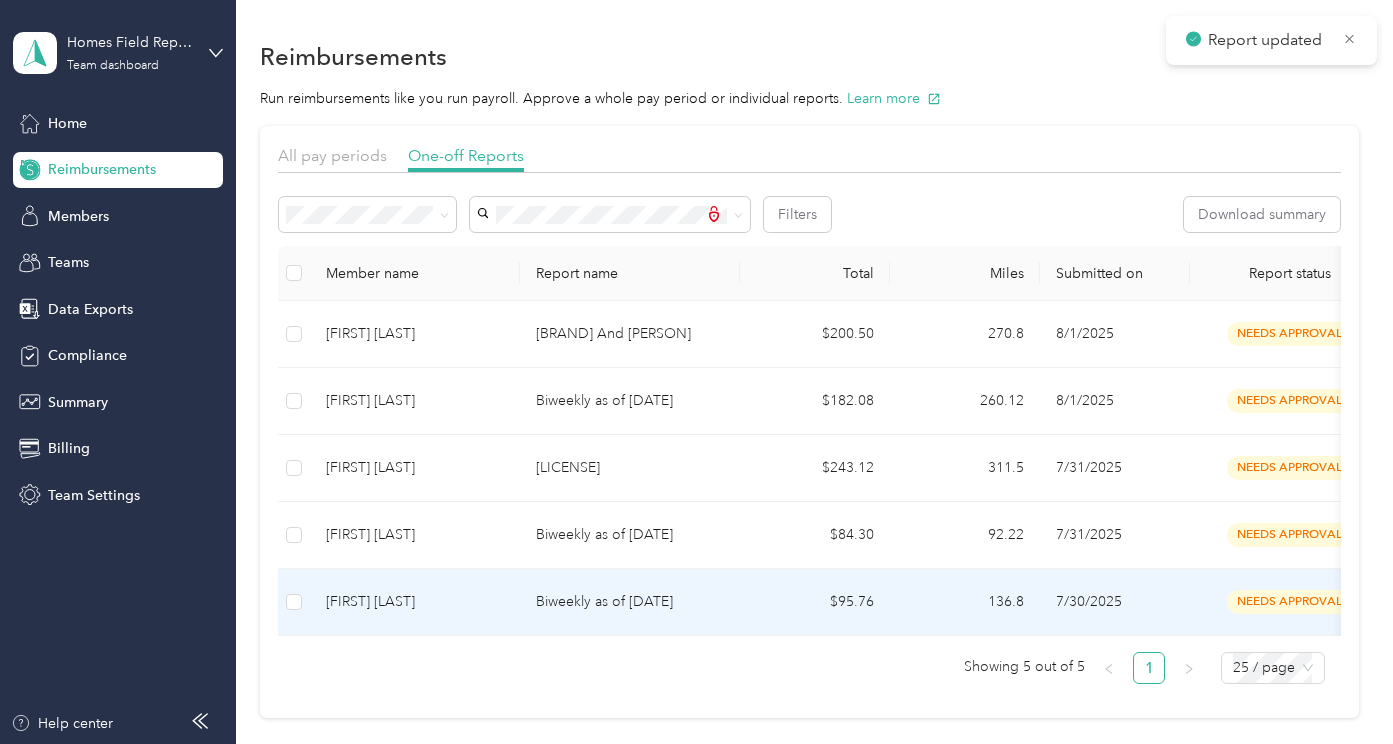 click on "Biweekly as of [DATE]" at bounding box center (630, 602) 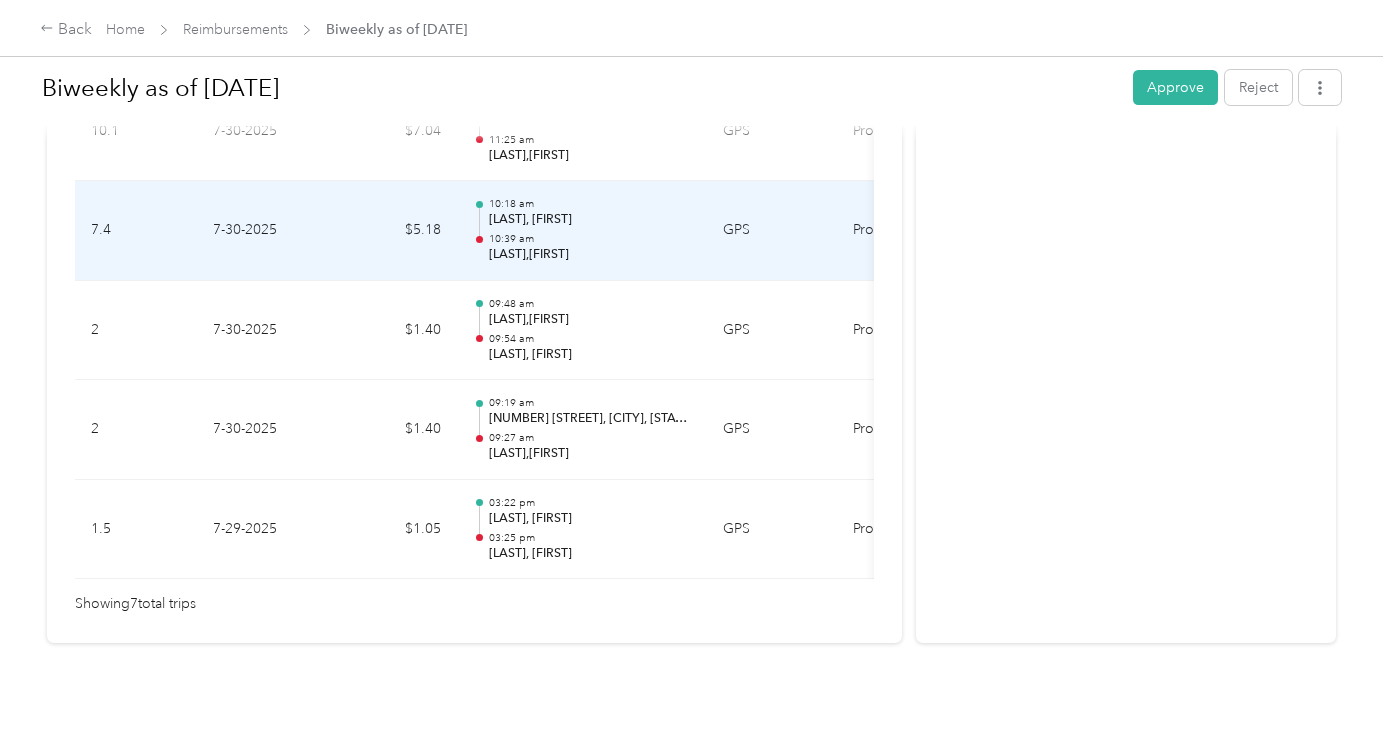 scroll, scrollTop: 856, scrollLeft: 0, axis: vertical 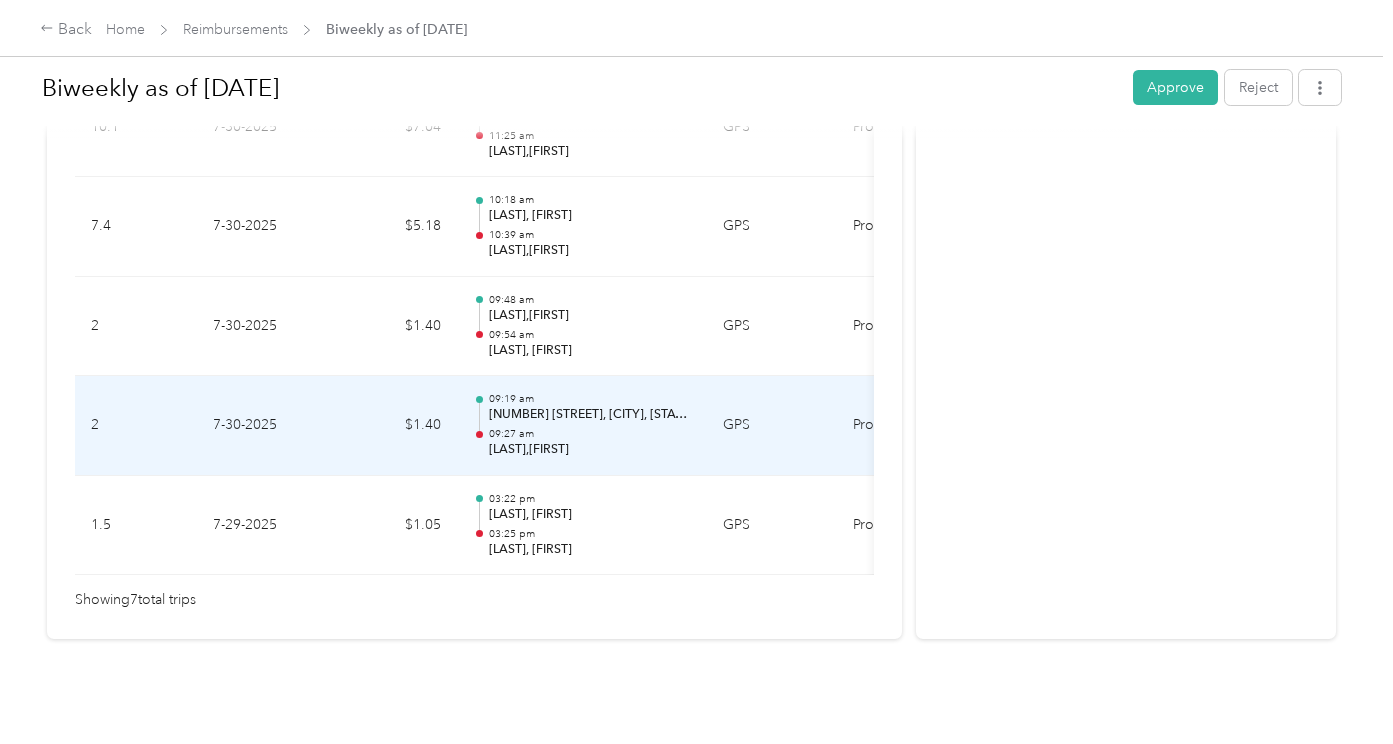 click on "09:27 am" at bounding box center (590, 434) 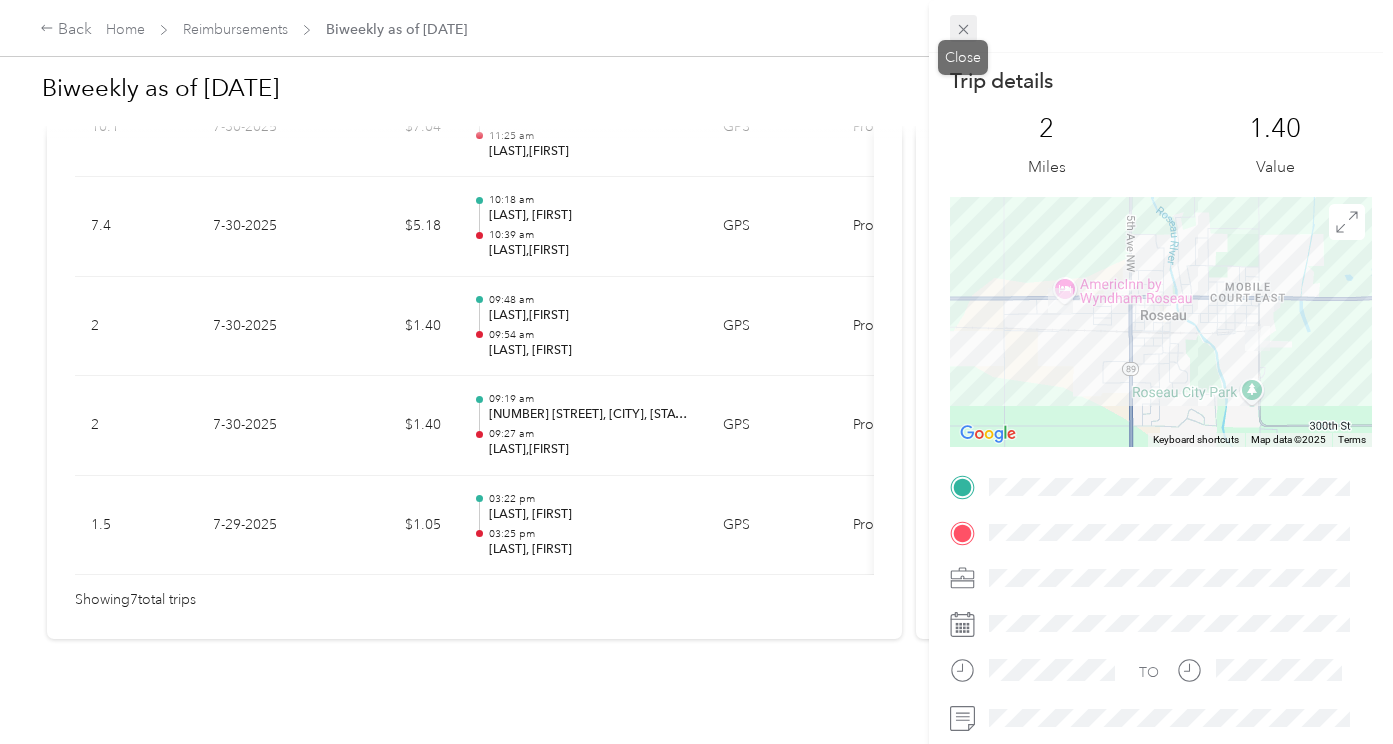 click 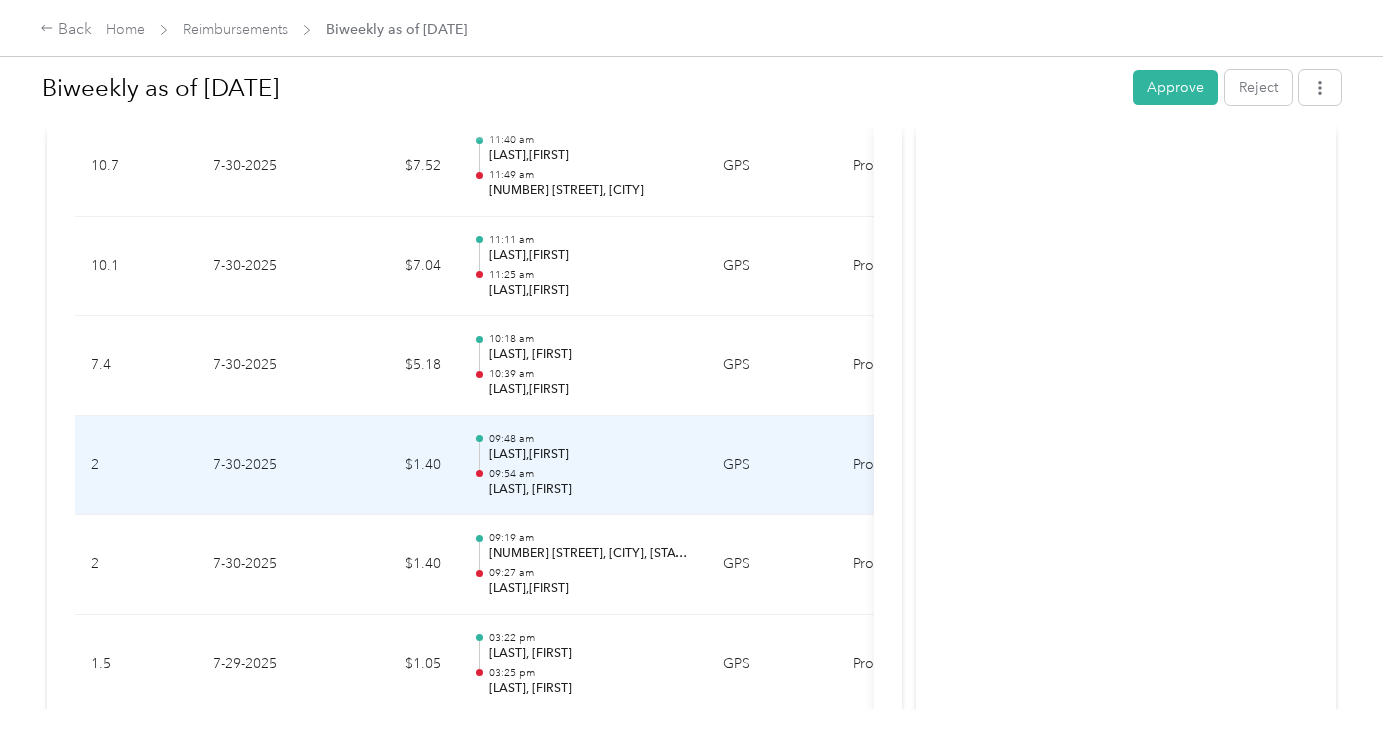 scroll, scrollTop: 656, scrollLeft: 0, axis: vertical 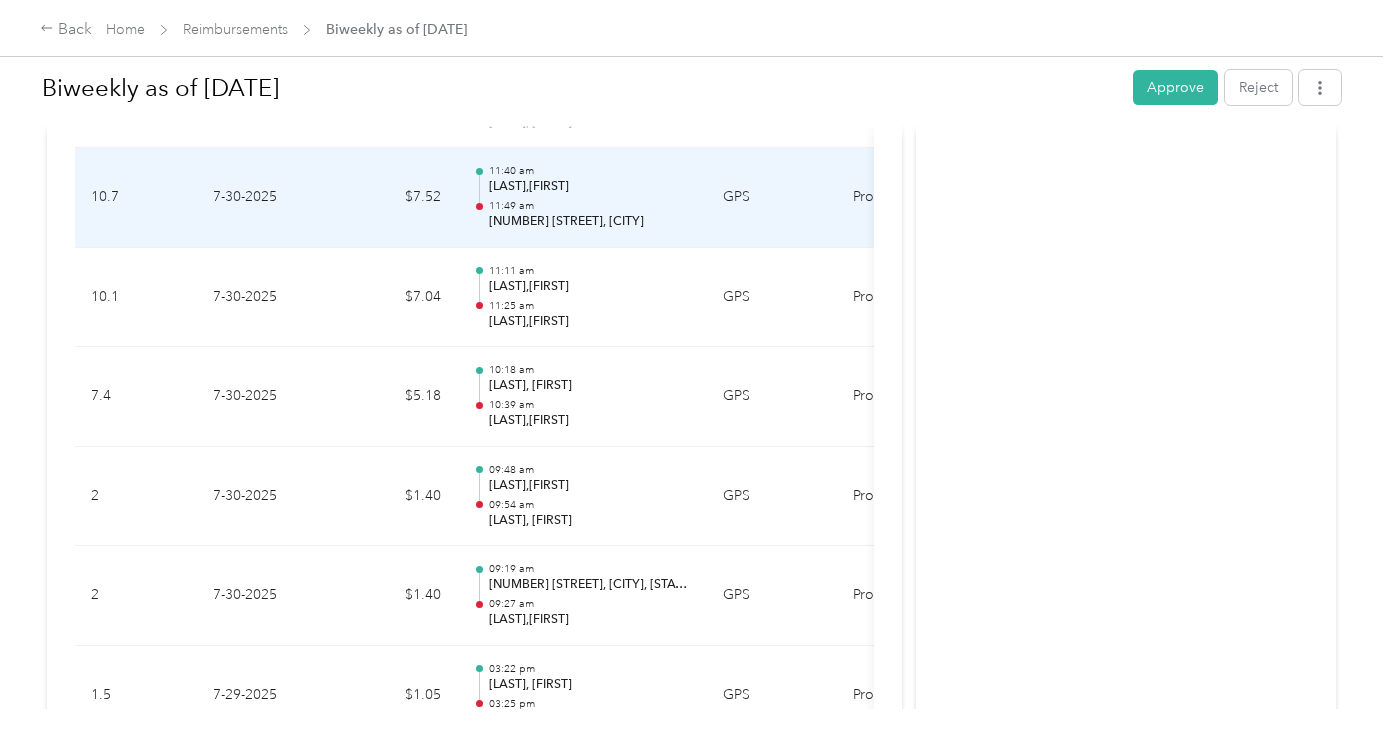 click on "11:49 am" at bounding box center [590, 206] 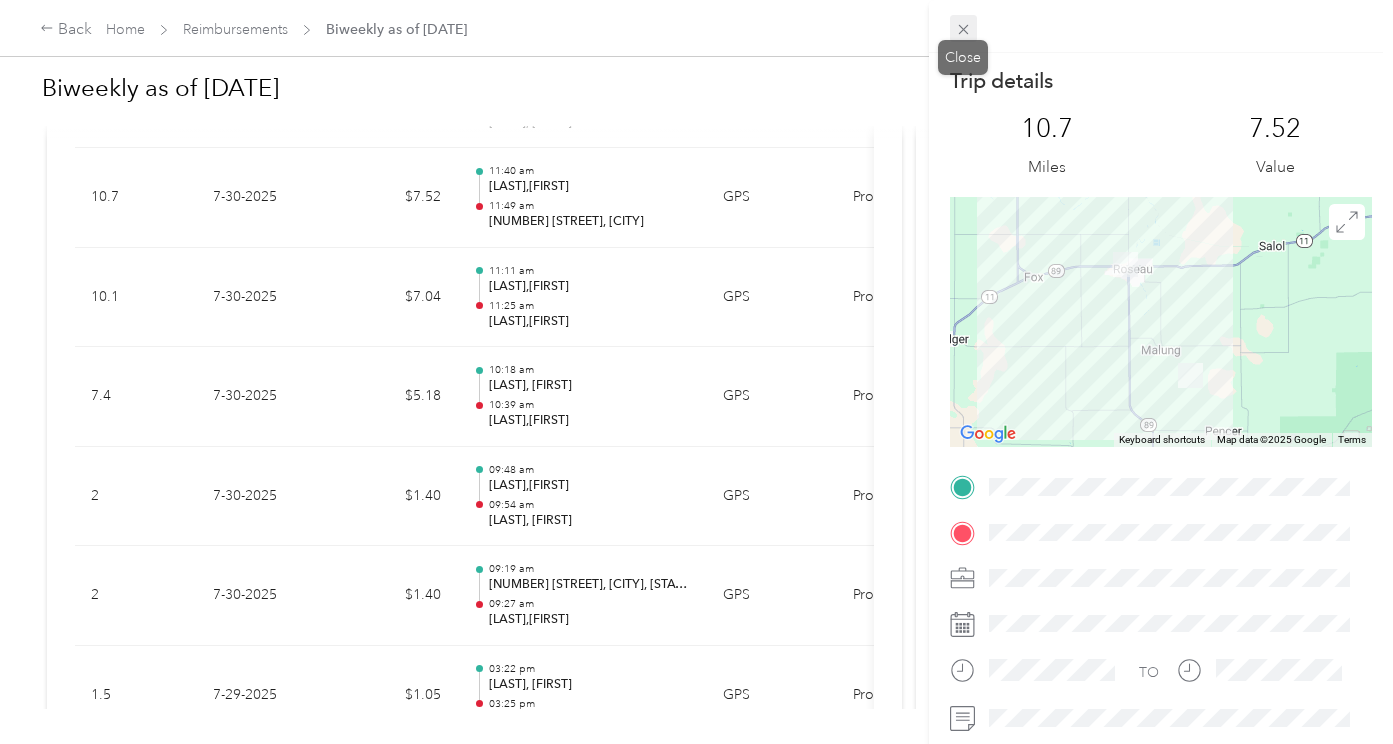 click 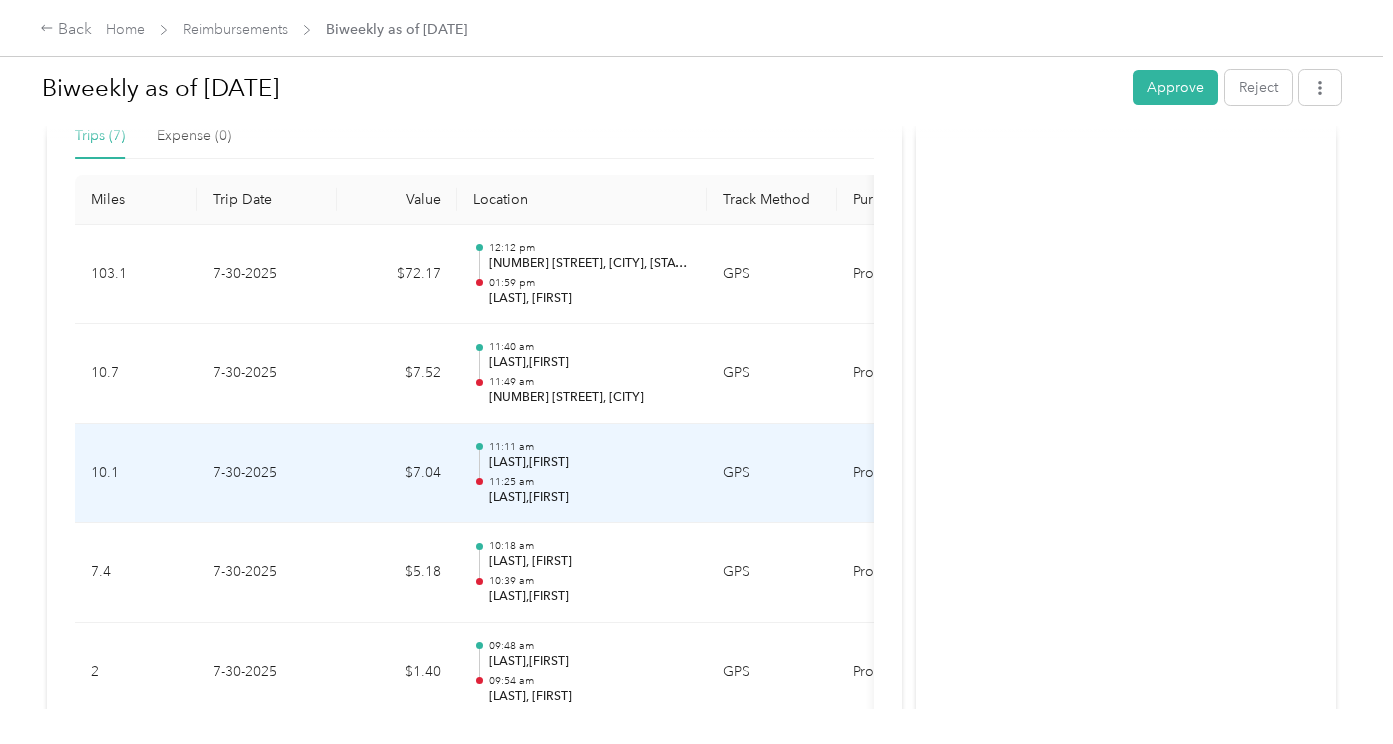 scroll, scrollTop: 456, scrollLeft: 0, axis: vertical 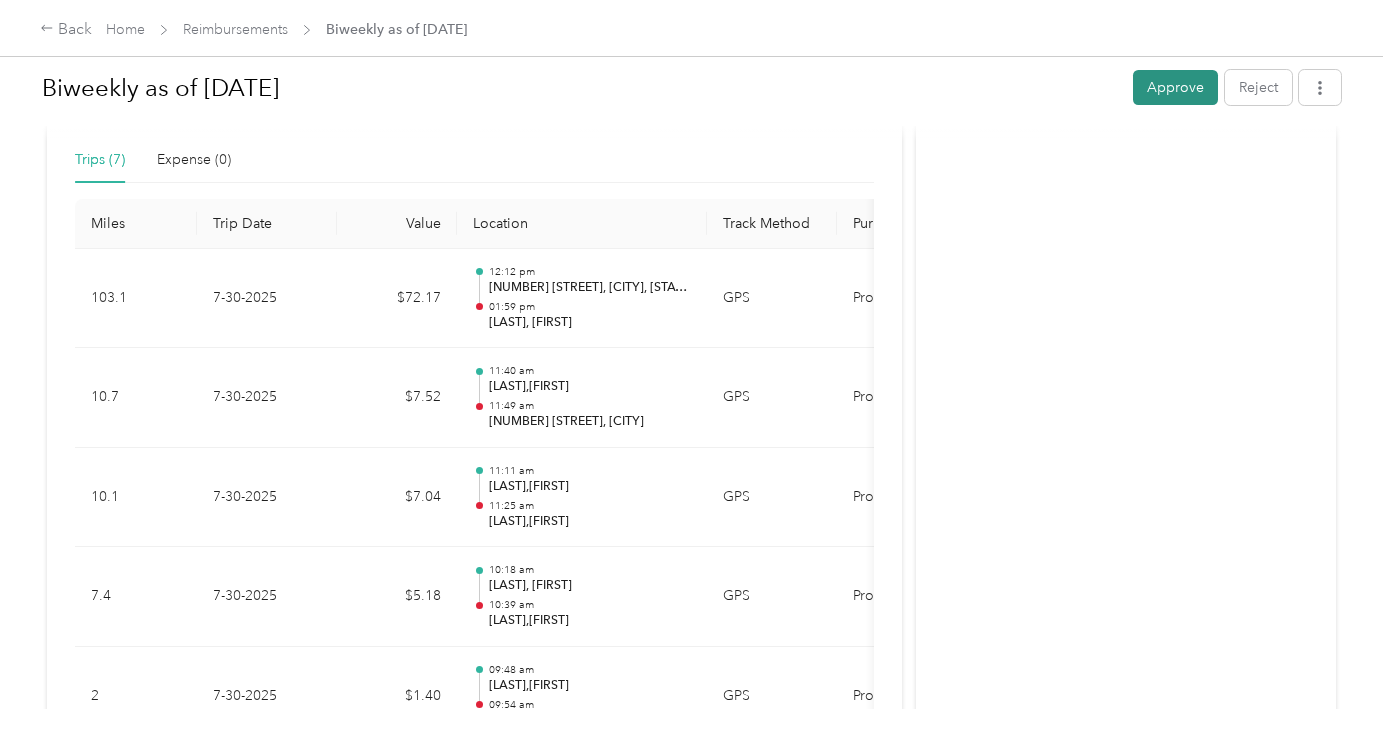 click on "Approve" at bounding box center (1175, 87) 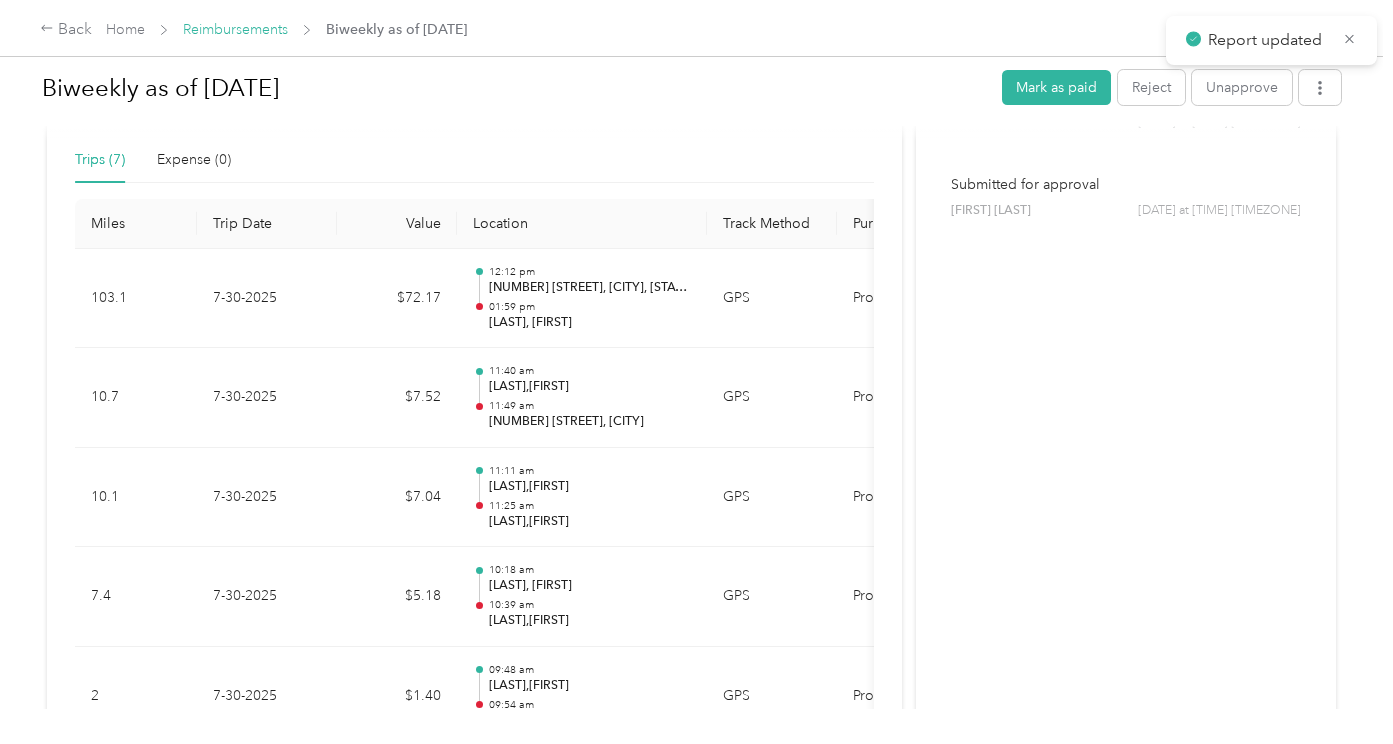 click on "Reimbursements" at bounding box center (235, 29) 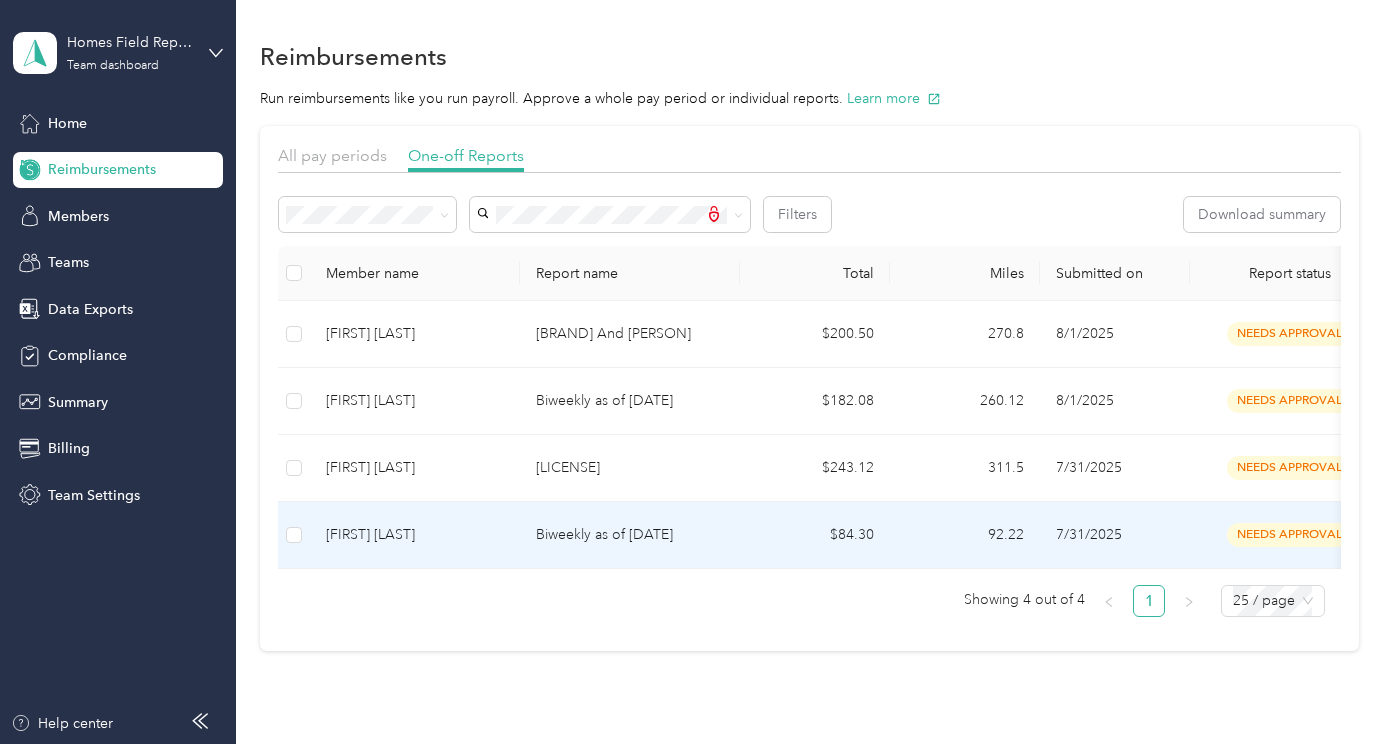 click on "[FIRST] [LAST]" at bounding box center (415, 535) 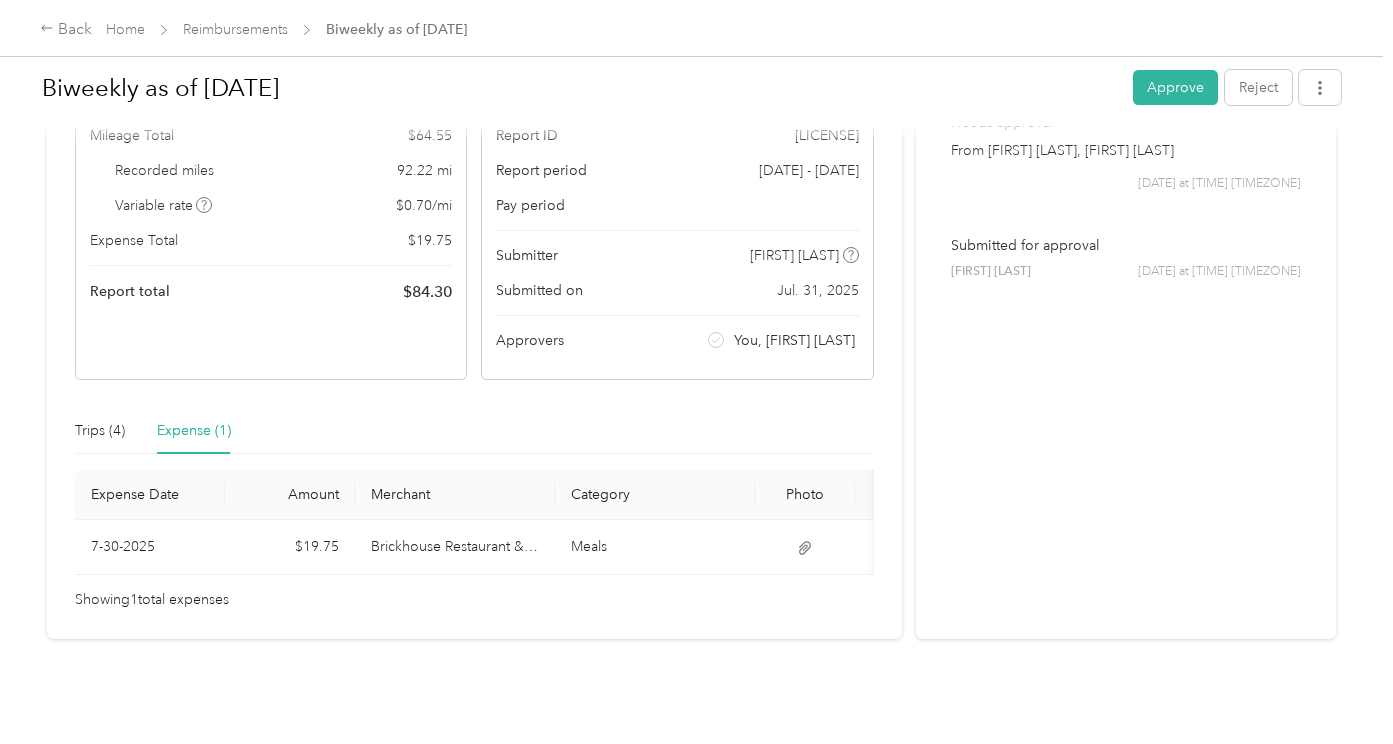 scroll, scrollTop: 215, scrollLeft: 0, axis: vertical 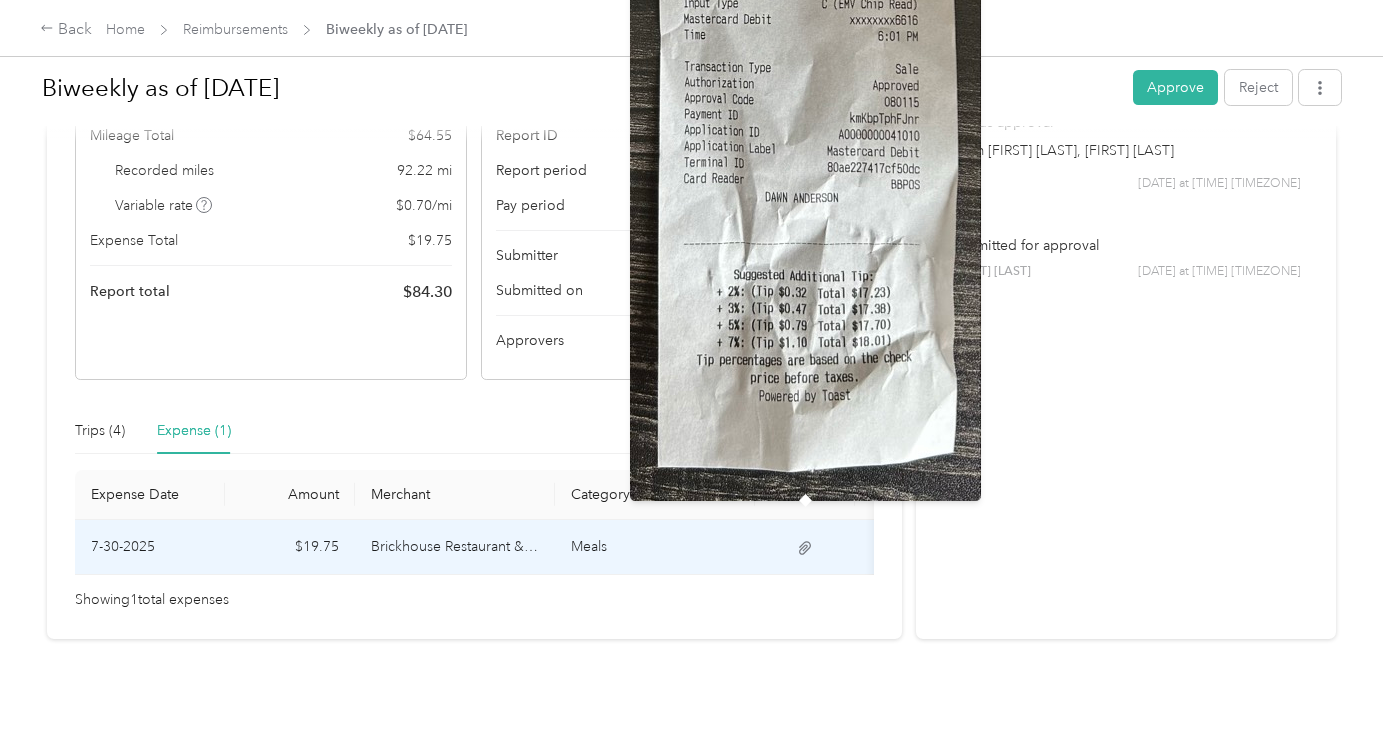 click 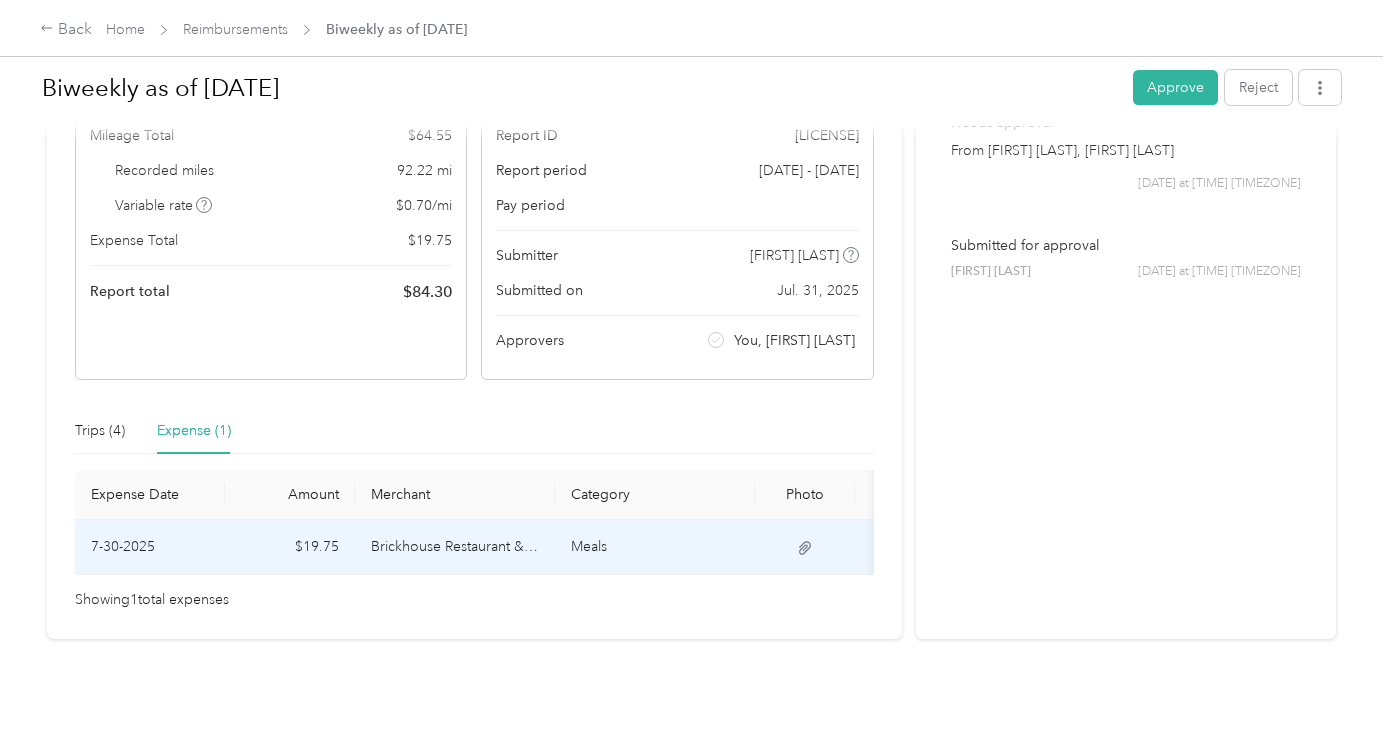 click 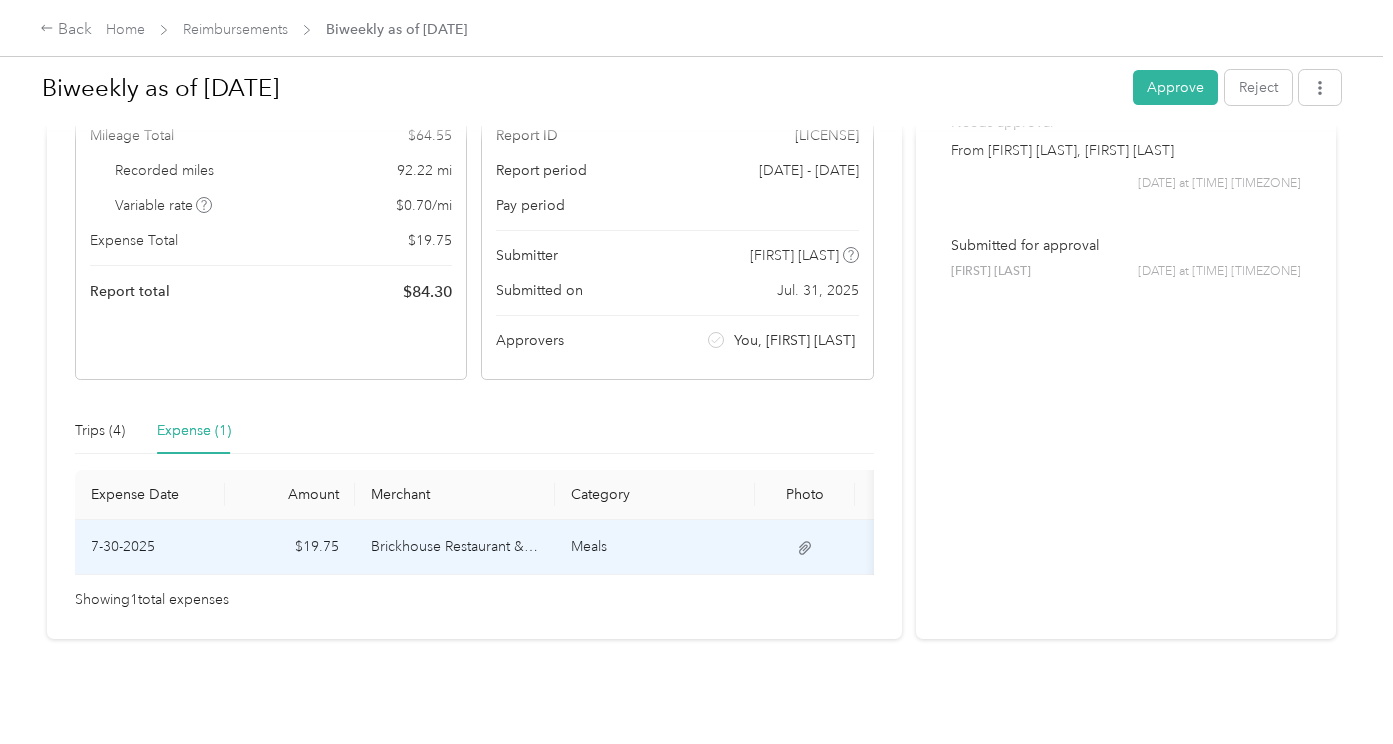 click on "Brickhouse Restaurant & Bar" at bounding box center (455, 547) 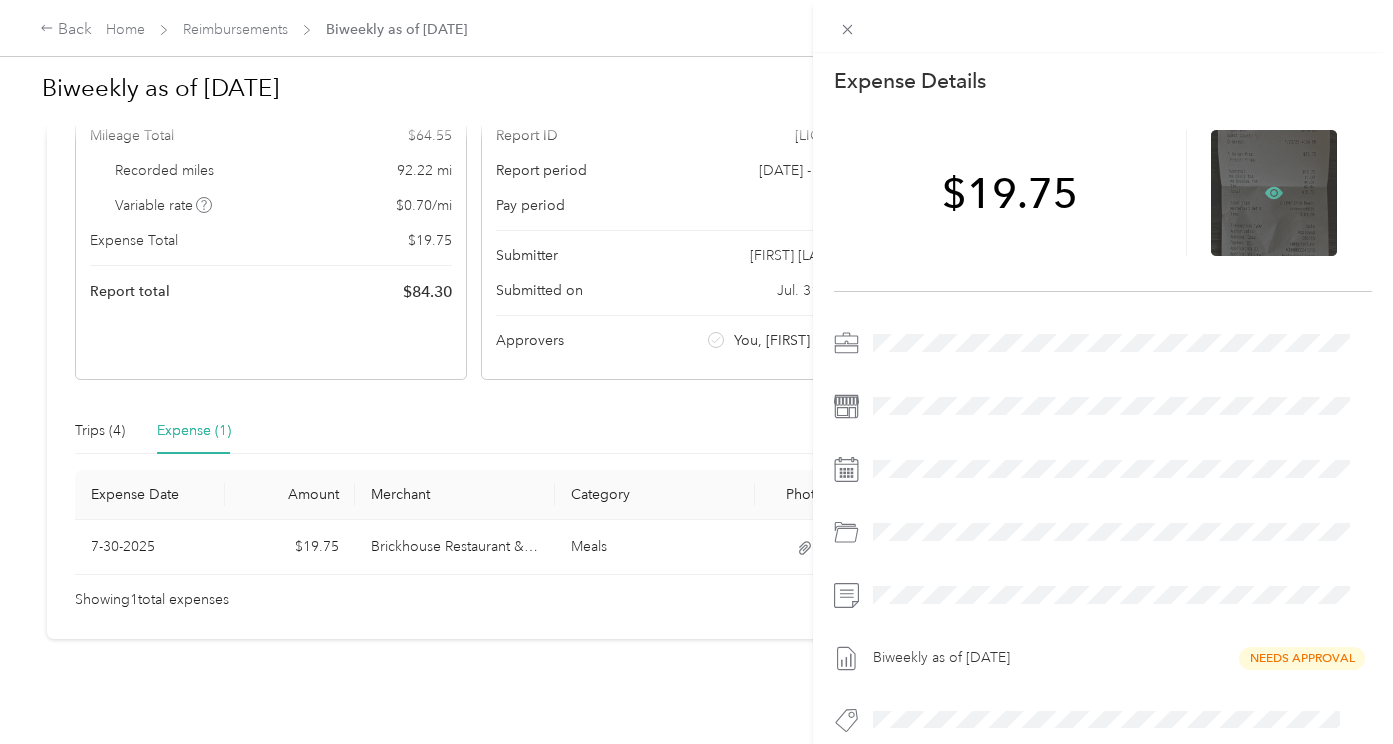 click 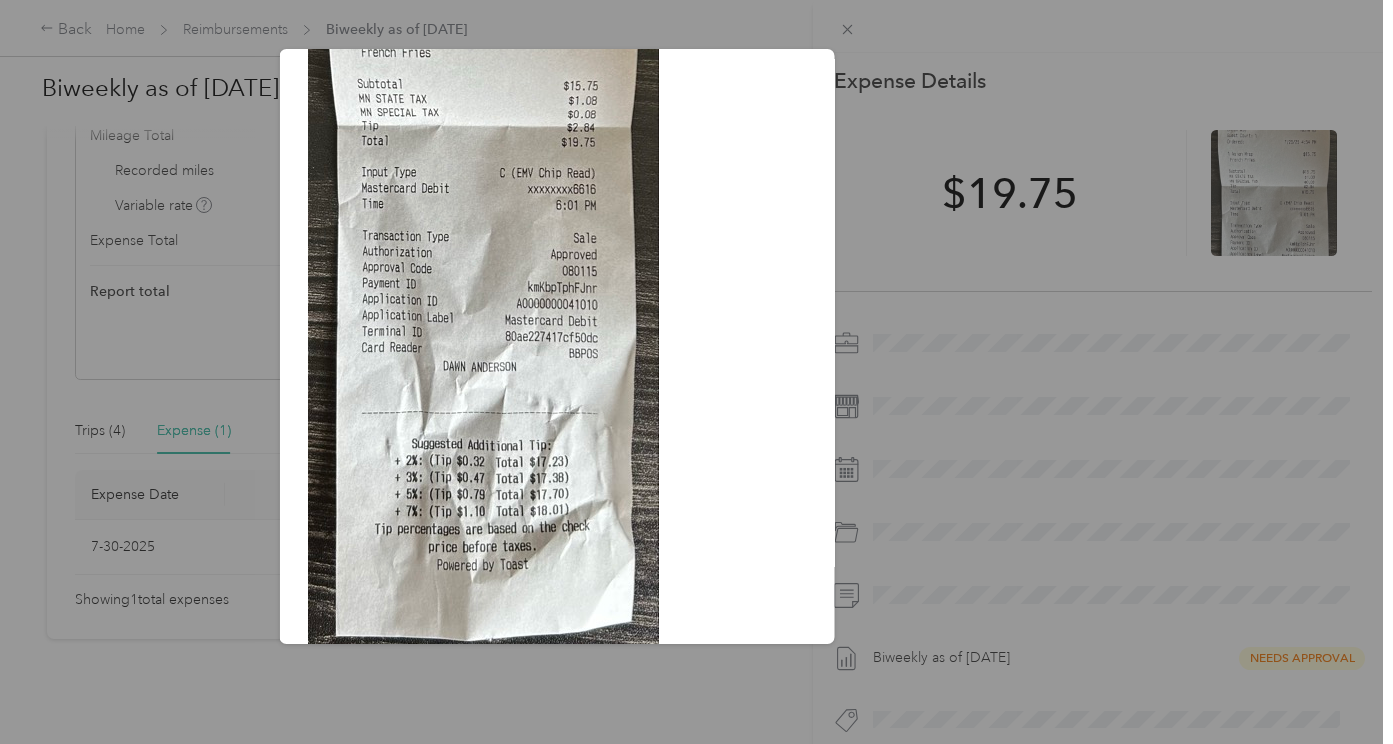 scroll, scrollTop: 500, scrollLeft: 0, axis: vertical 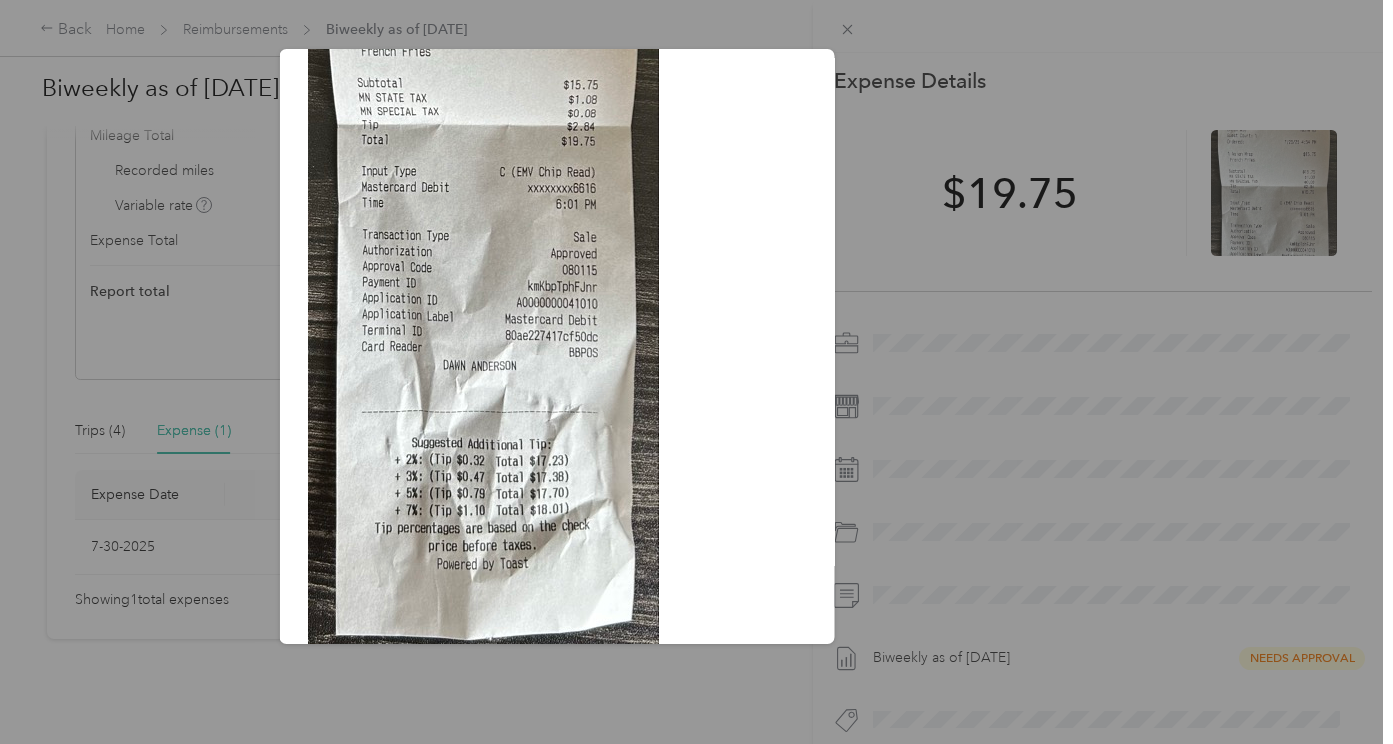 click on "[DATE]" at bounding box center (974, 349) 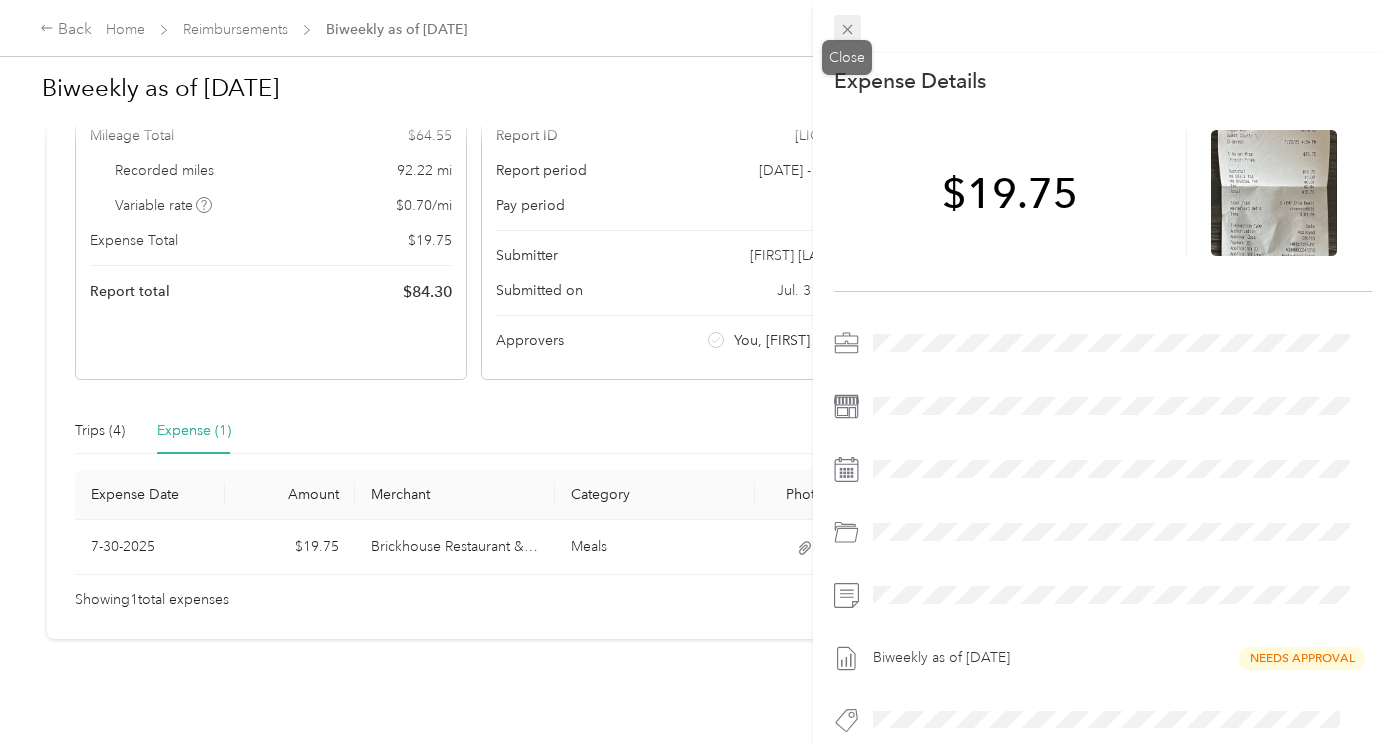 click 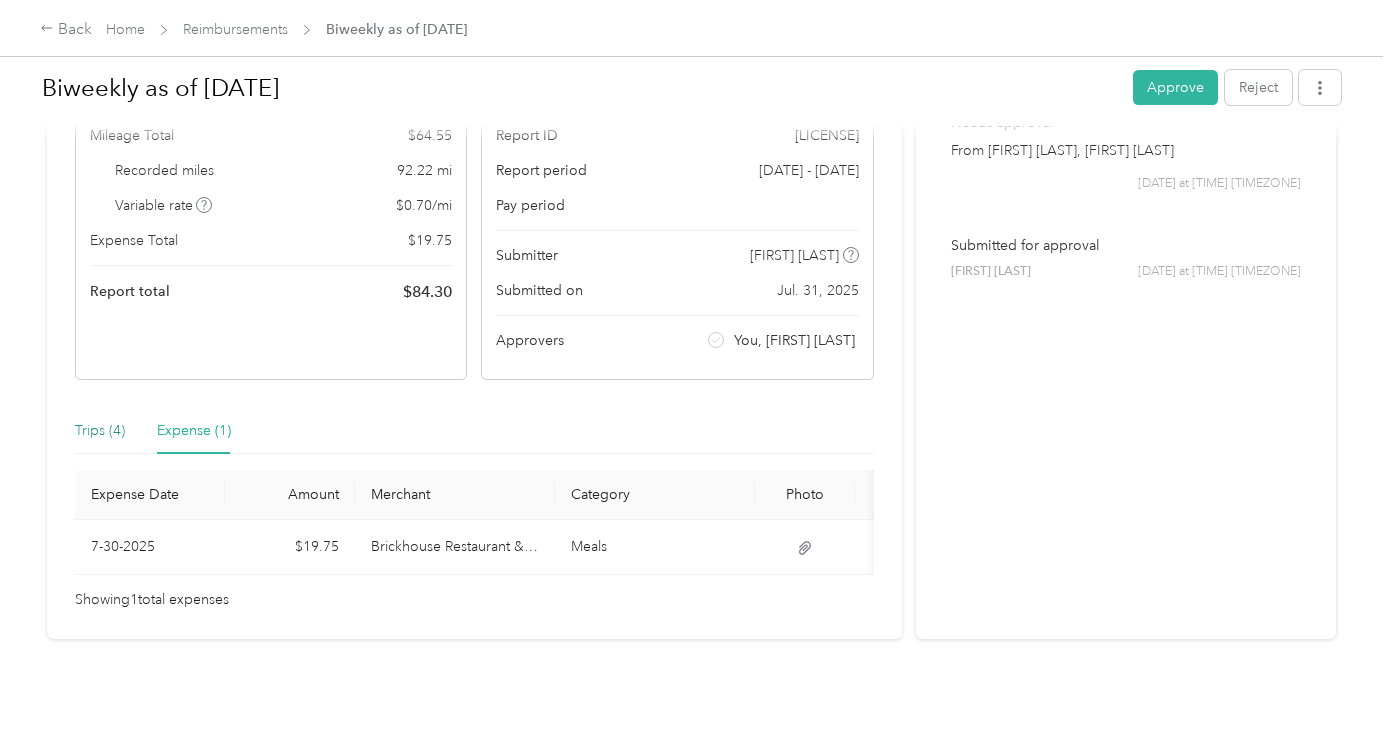 click on "Trips (4)" at bounding box center (100, 431) 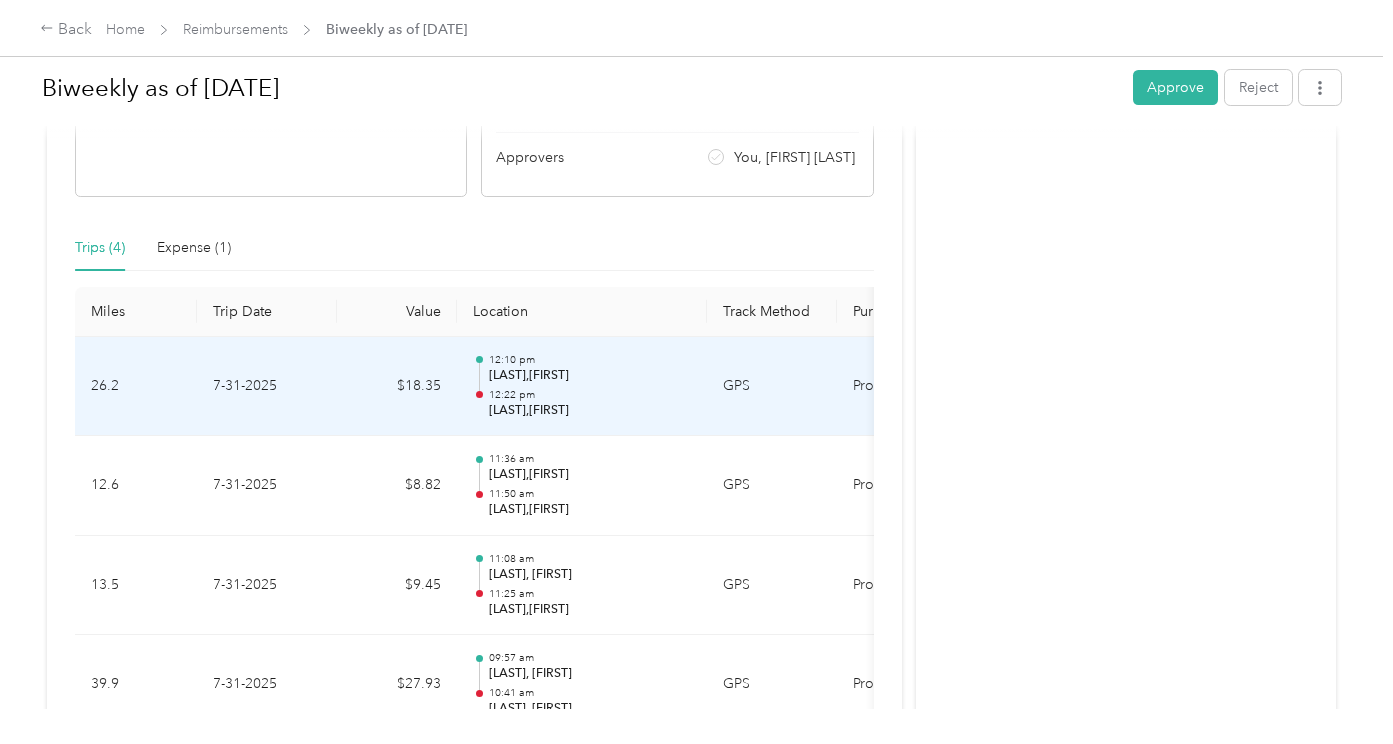 scroll, scrollTop: 558, scrollLeft: 0, axis: vertical 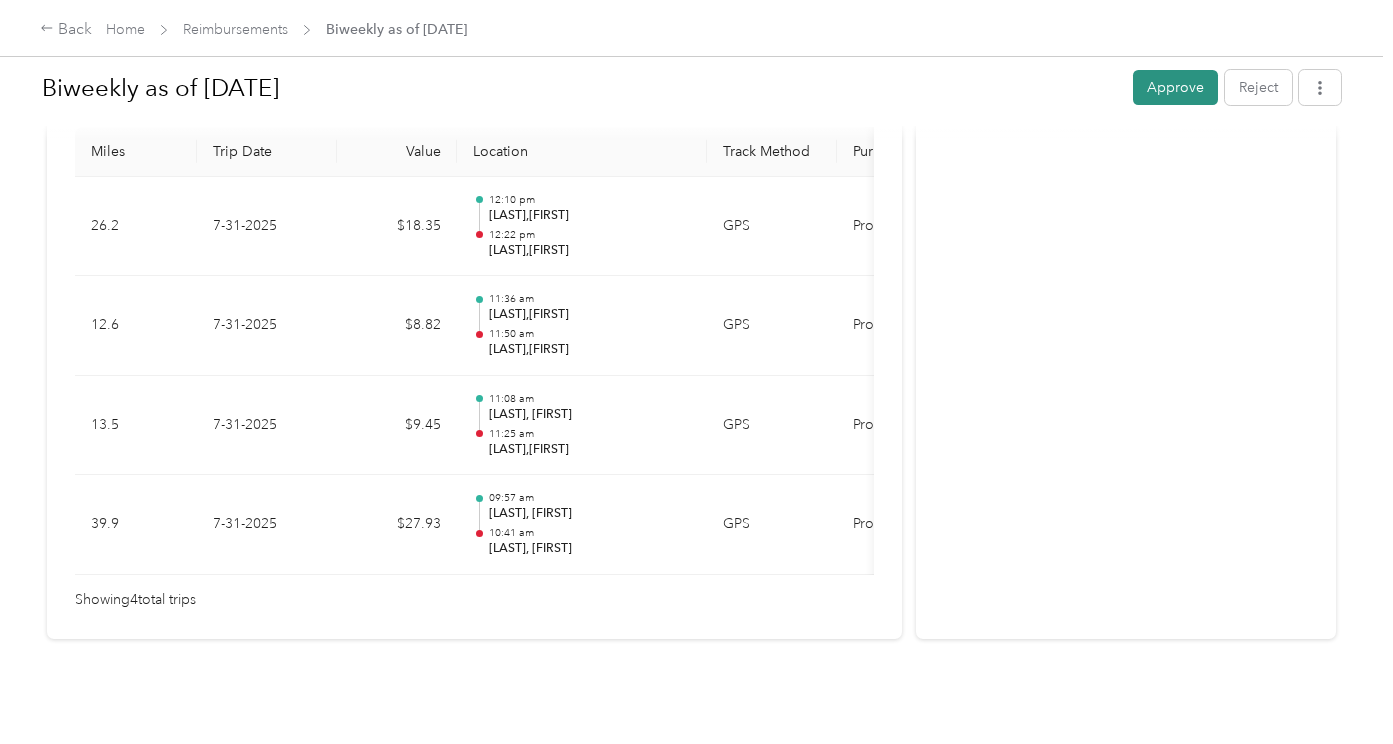 click on "Approve" at bounding box center [1175, 87] 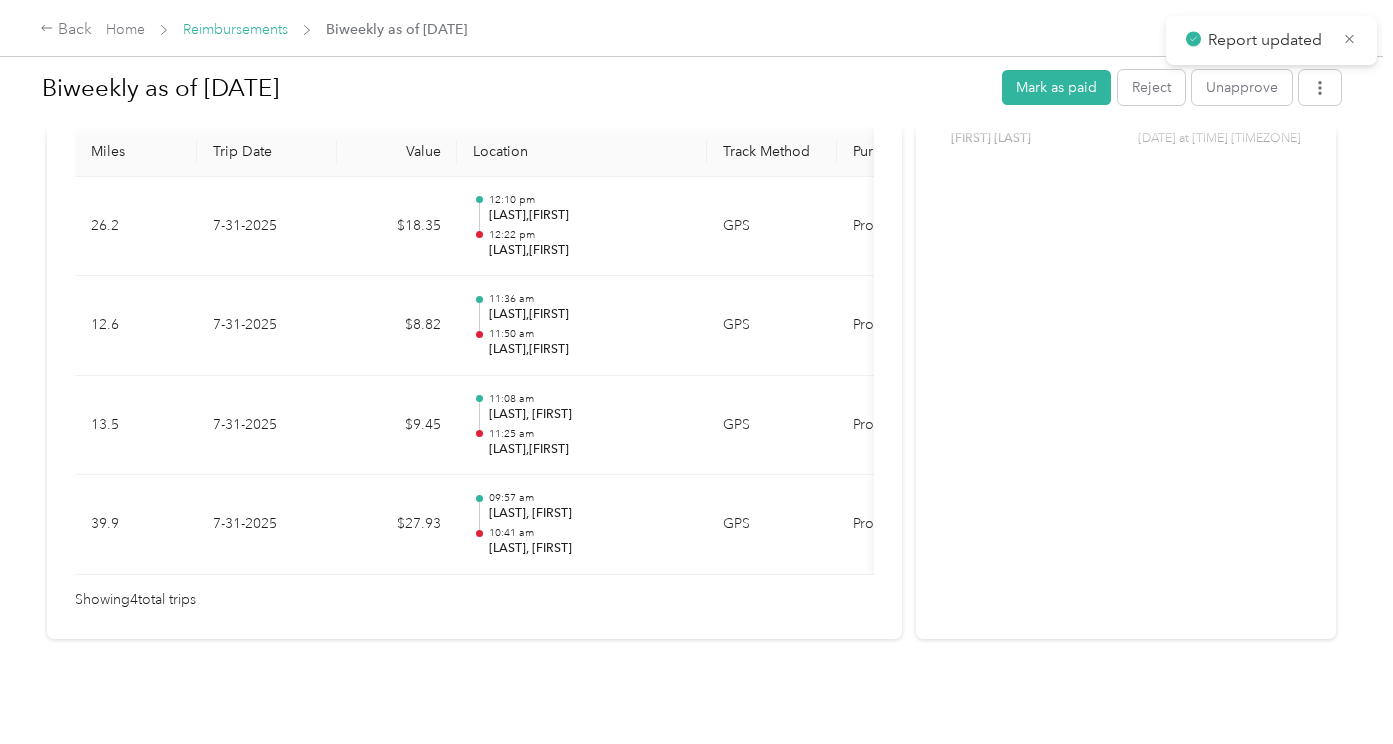 click on "Reimbursements" at bounding box center (235, 29) 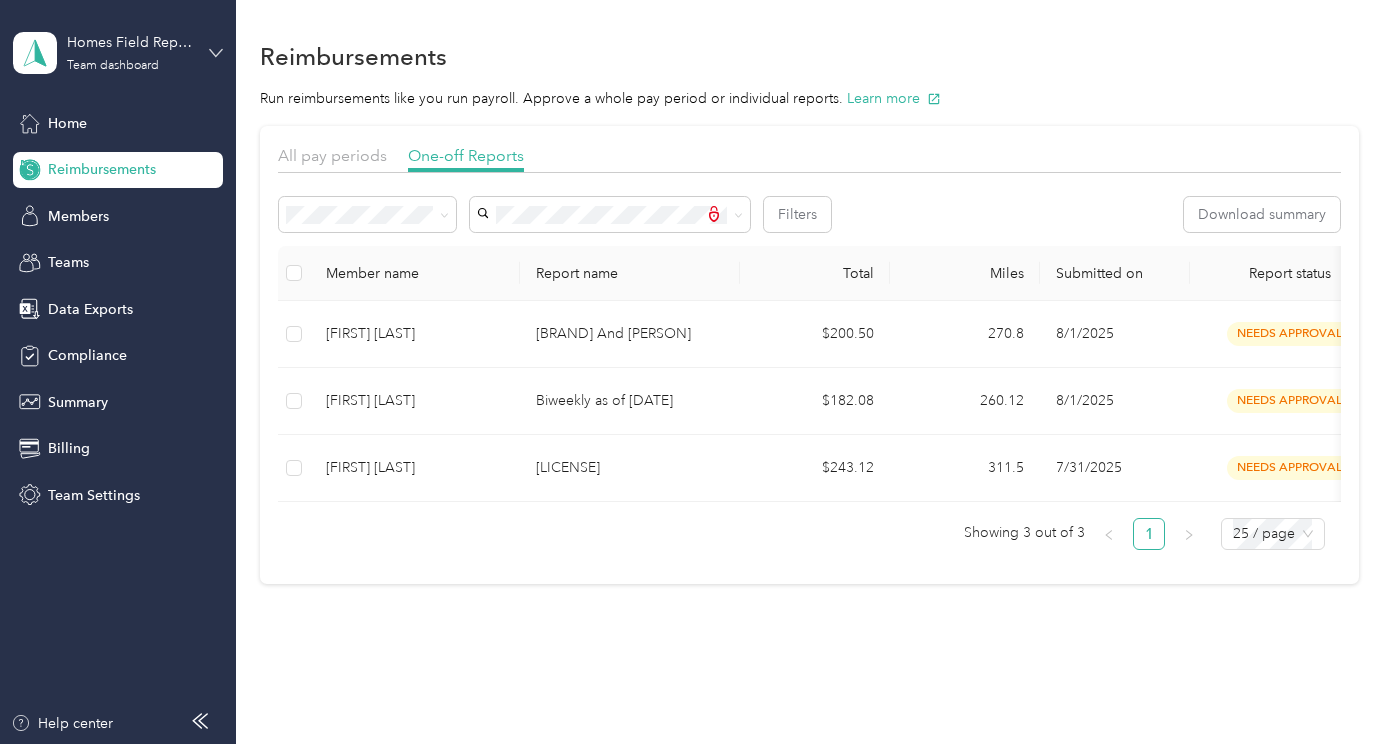 click 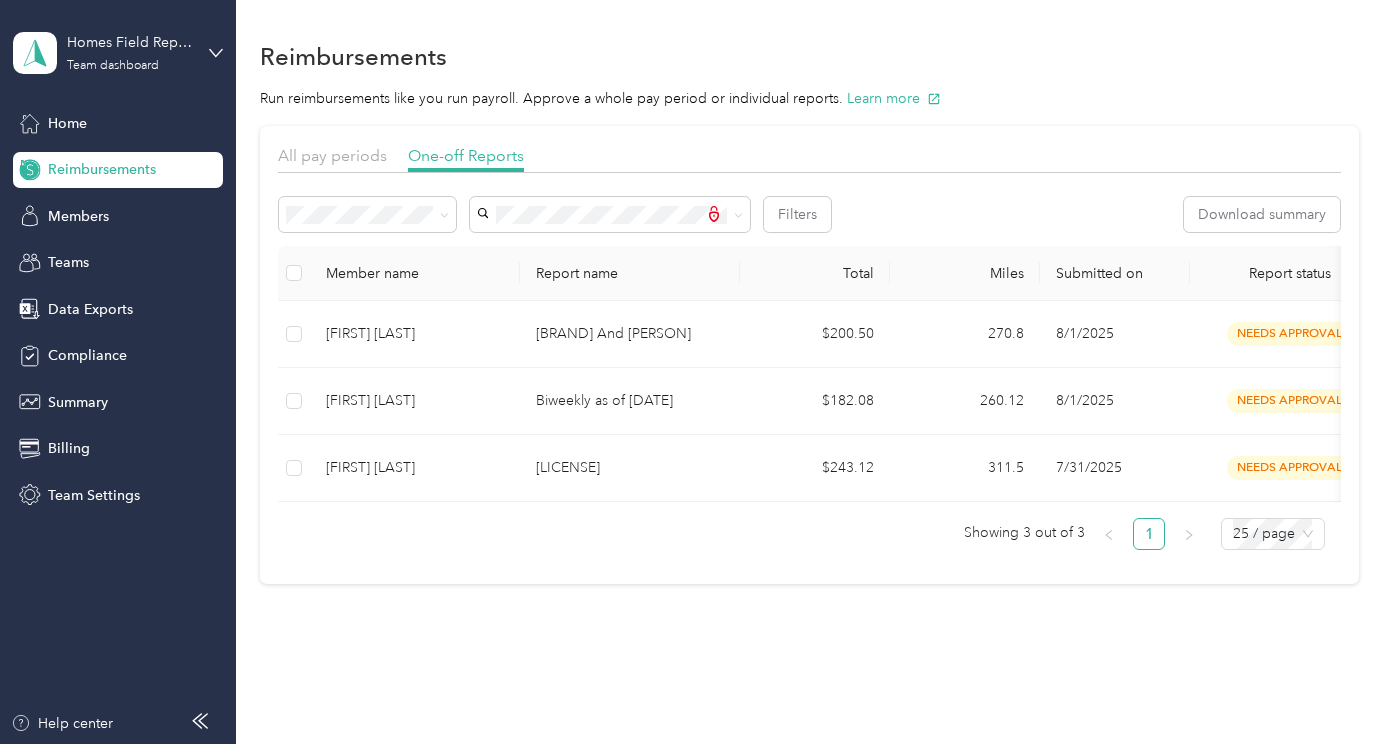 click on "Log out" at bounding box center (165, 255) 